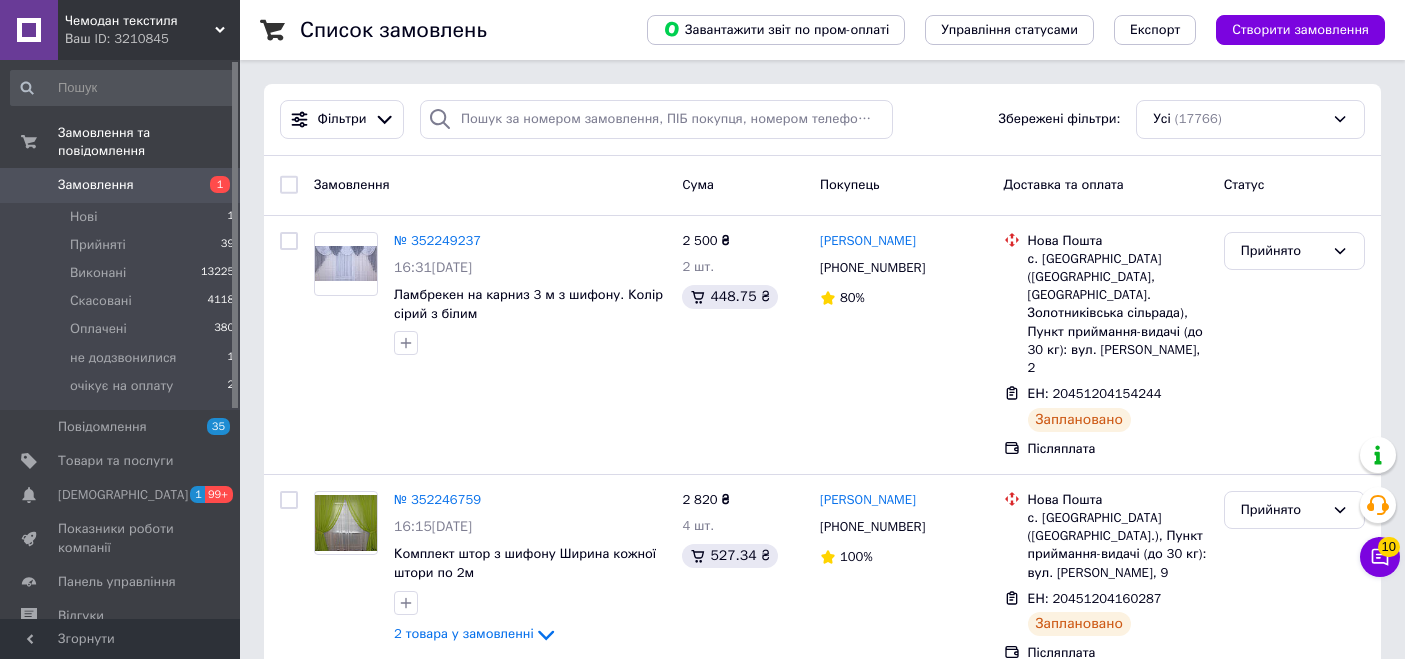 scroll, scrollTop: 0, scrollLeft: 0, axis: both 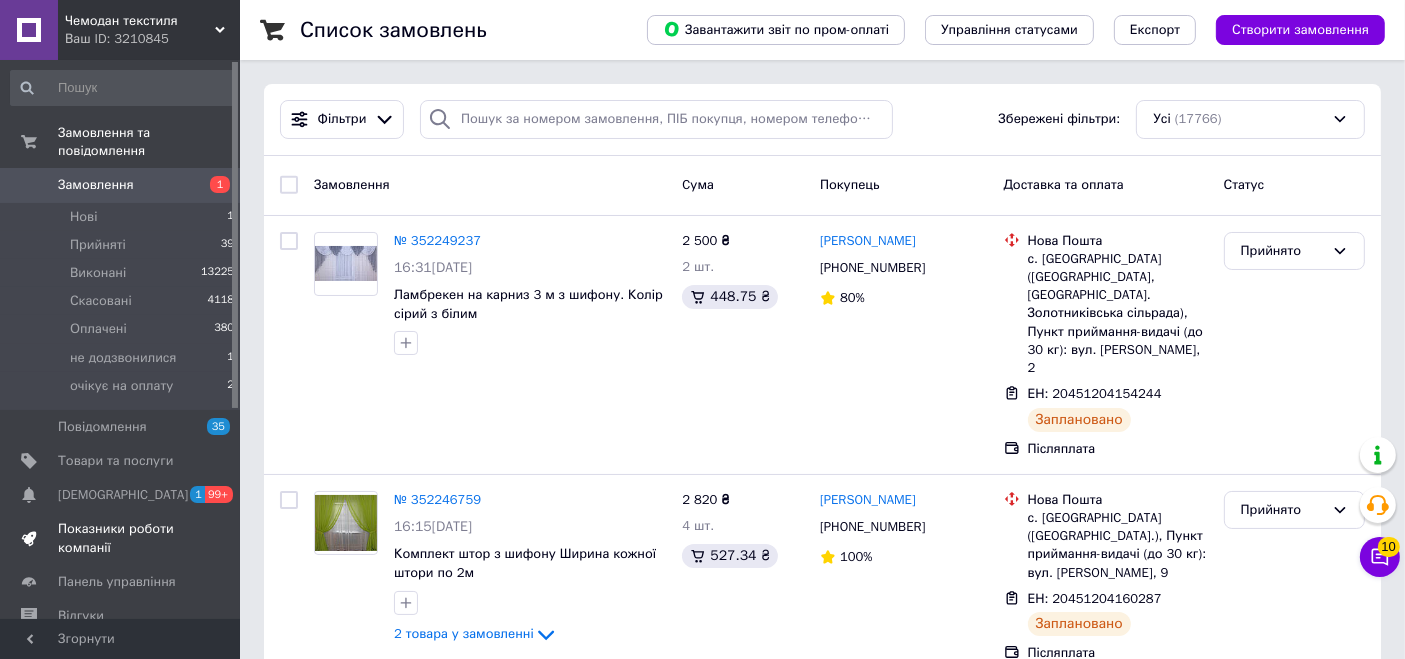 click on "Показники роботи компанії" at bounding box center [121, 538] 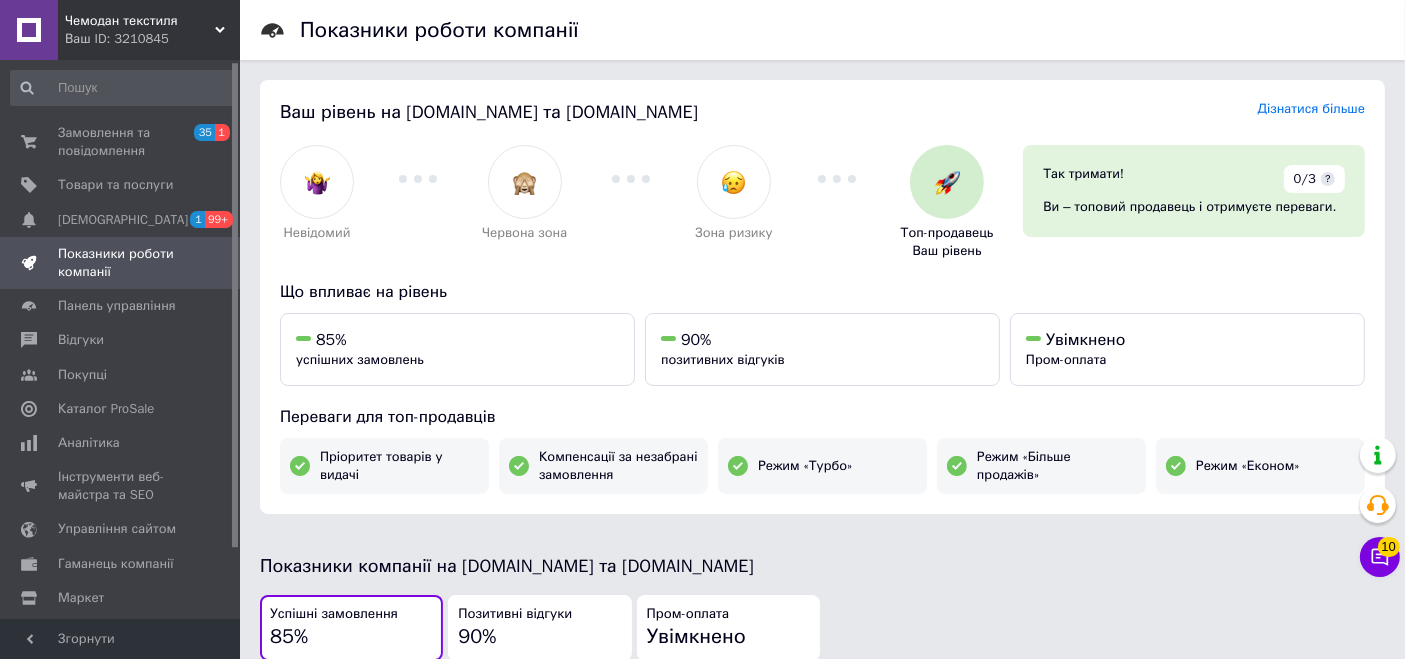 scroll, scrollTop: 44, scrollLeft: 0, axis: vertical 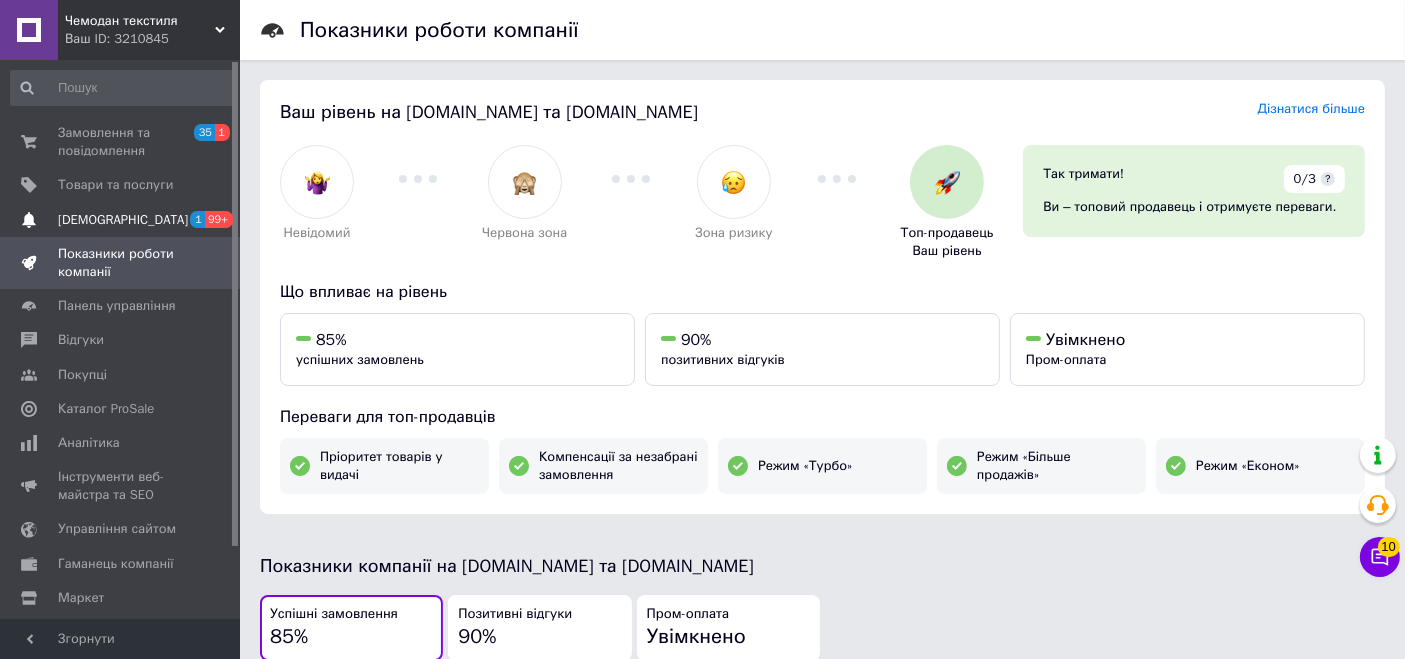 click on "[DEMOGRAPHIC_DATA] 1 99+" at bounding box center [123, 220] 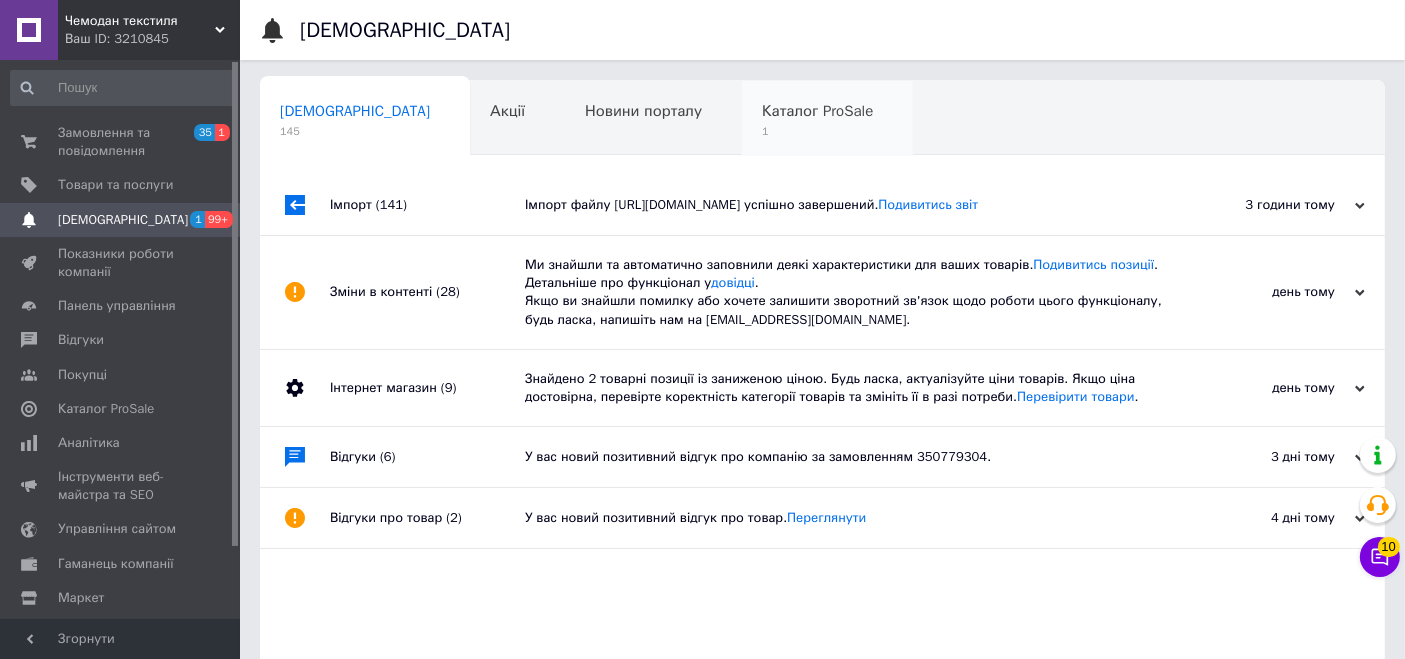 click on "Каталог ProSale 1" at bounding box center [827, 119] 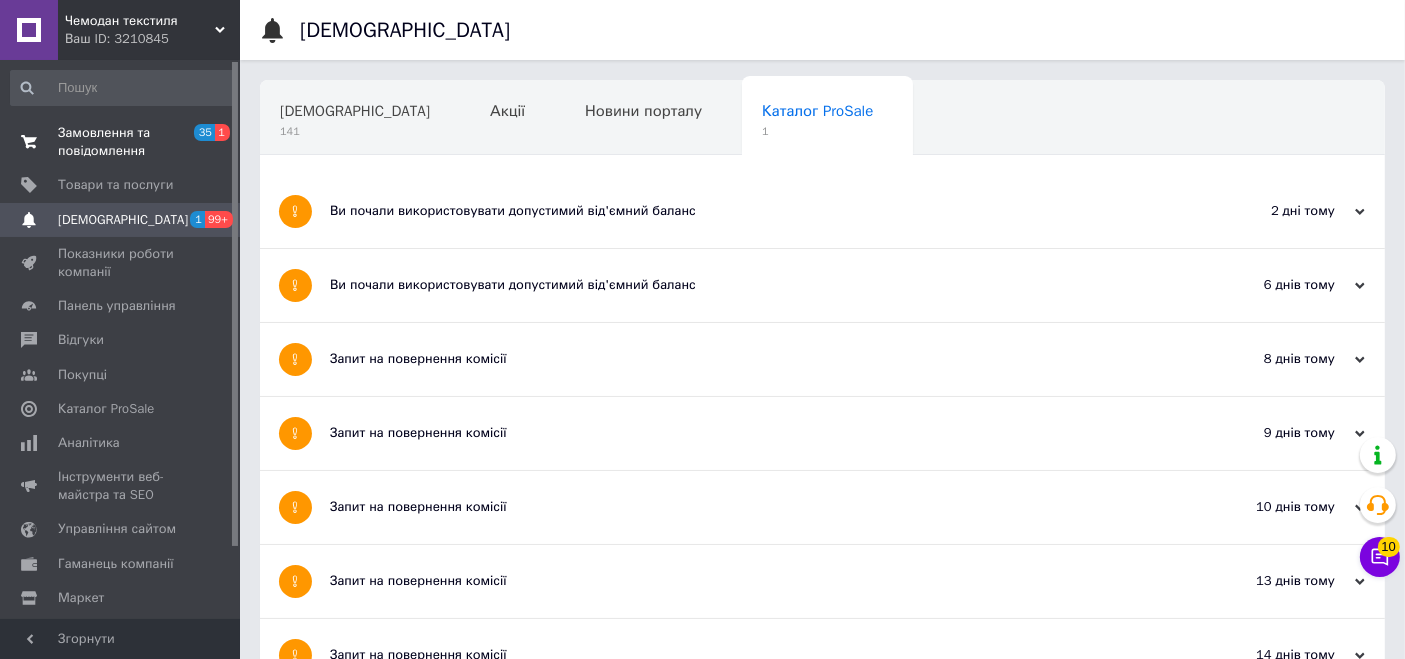 click on "Замовлення та повідомлення" at bounding box center [121, 142] 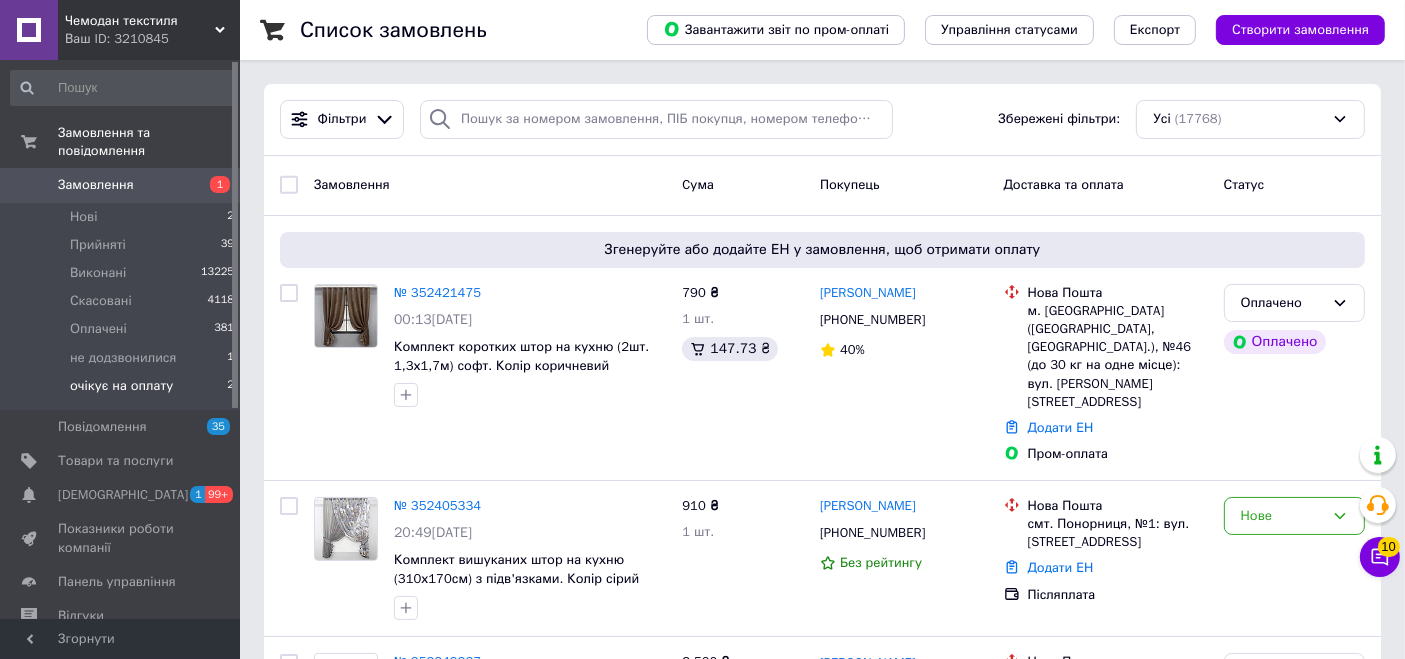 click on "очікує на оплату" at bounding box center [121, 386] 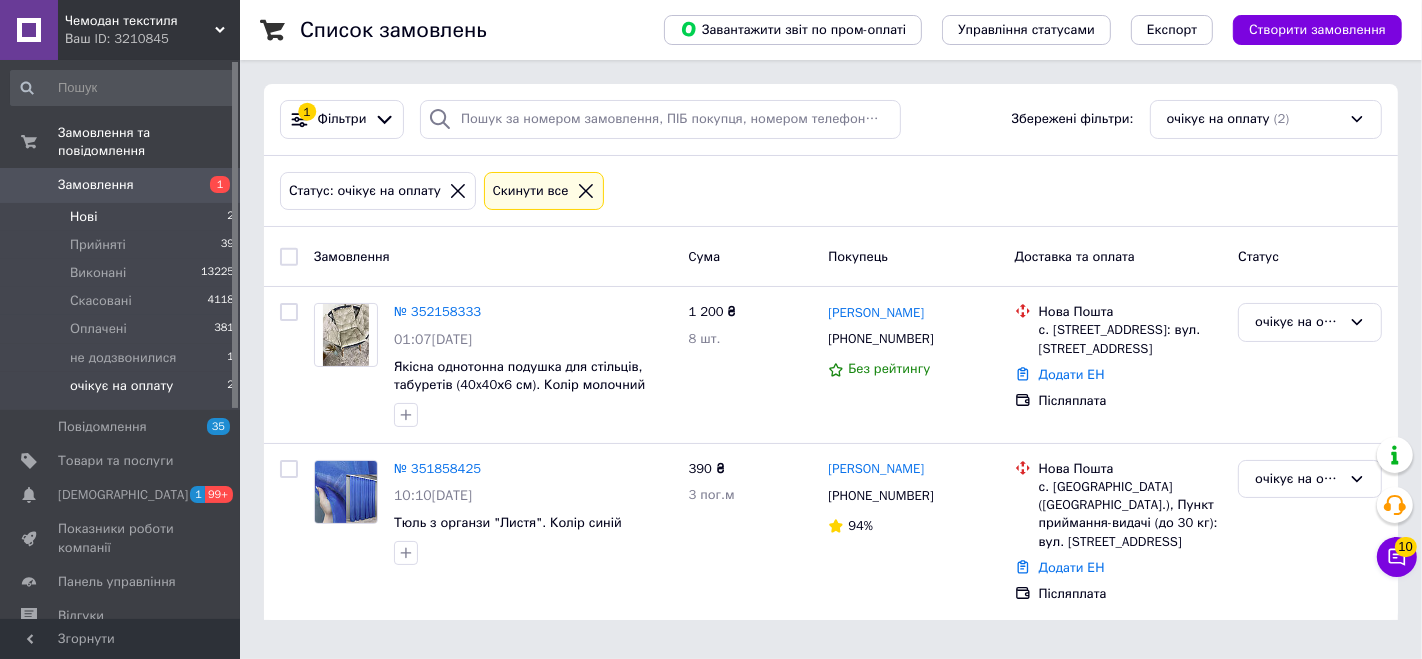 click on "Нові" at bounding box center [83, 217] 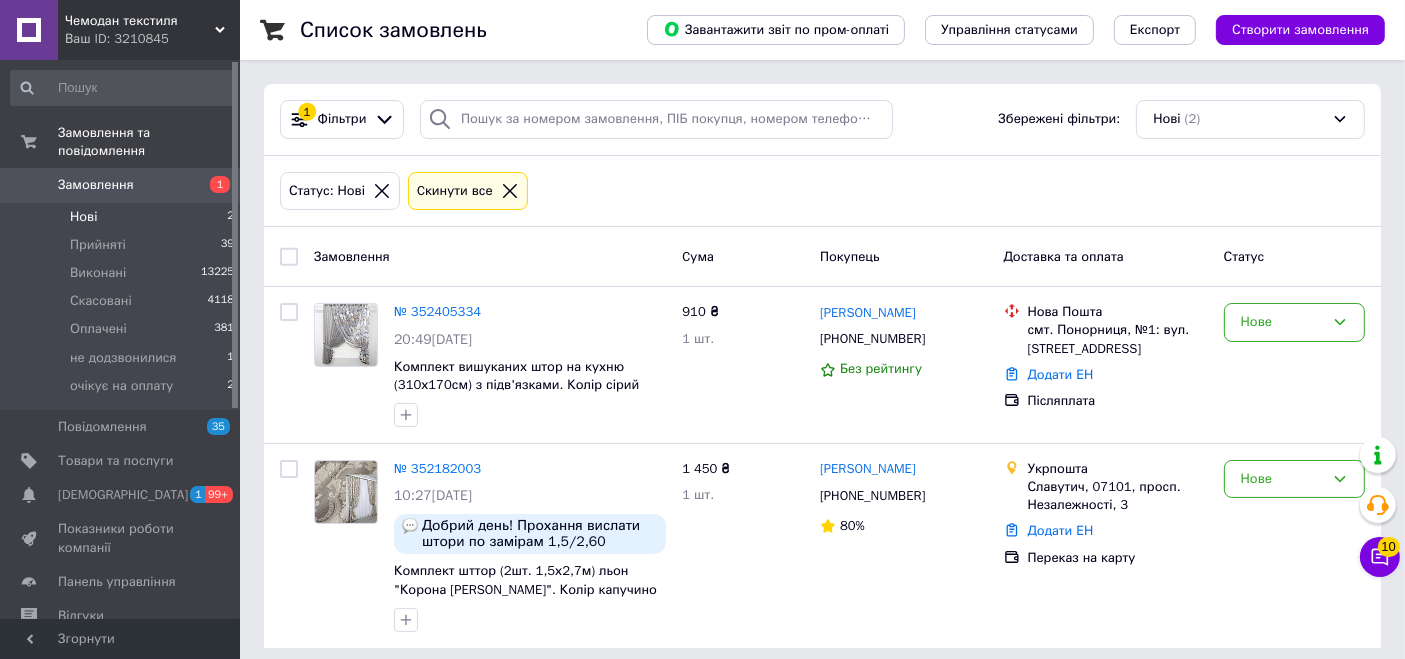 scroll, scrollTop: 11, scrollLeft: 0, axis: vertical 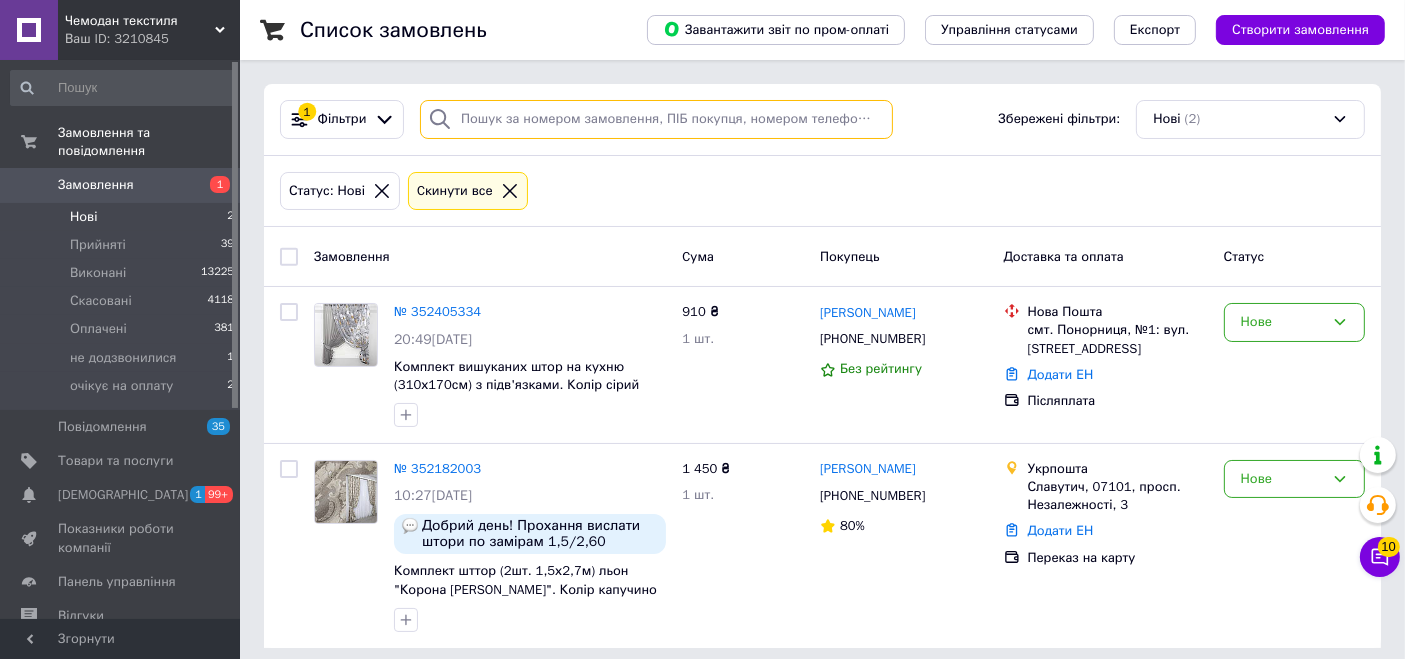 click at bounding box center [656, 119] 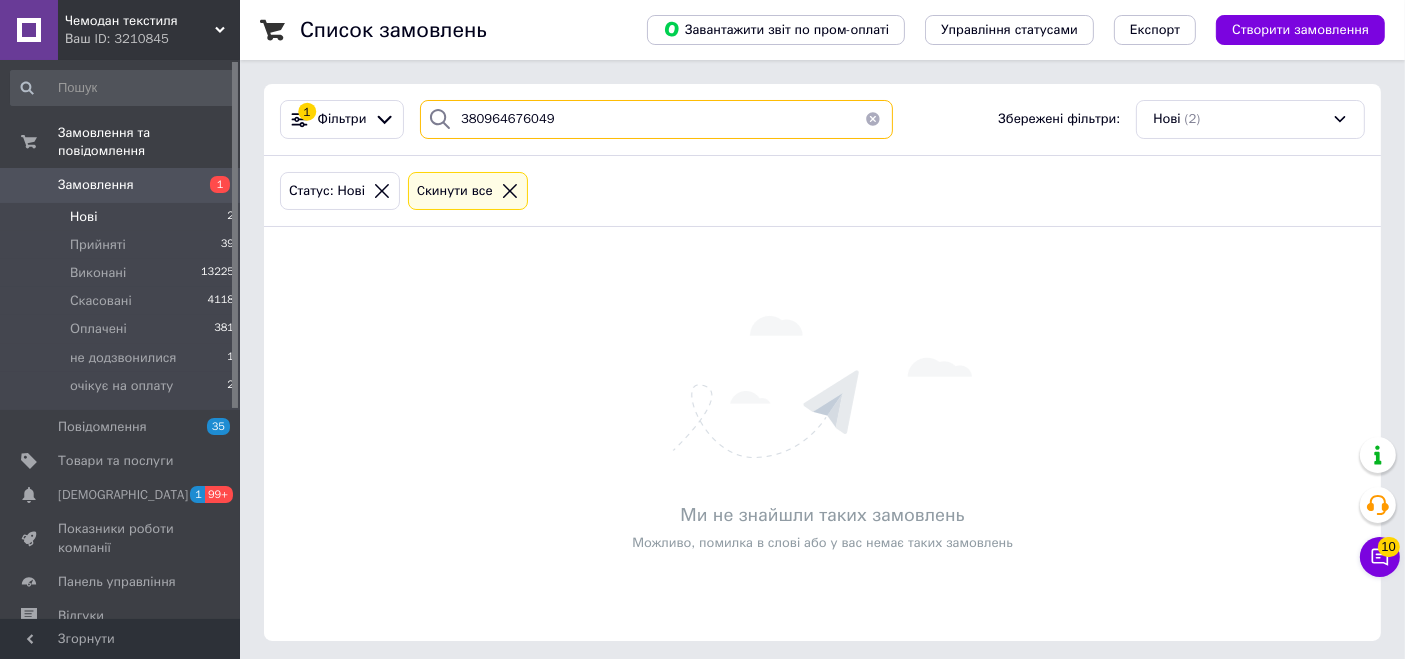 type on "380964676049" 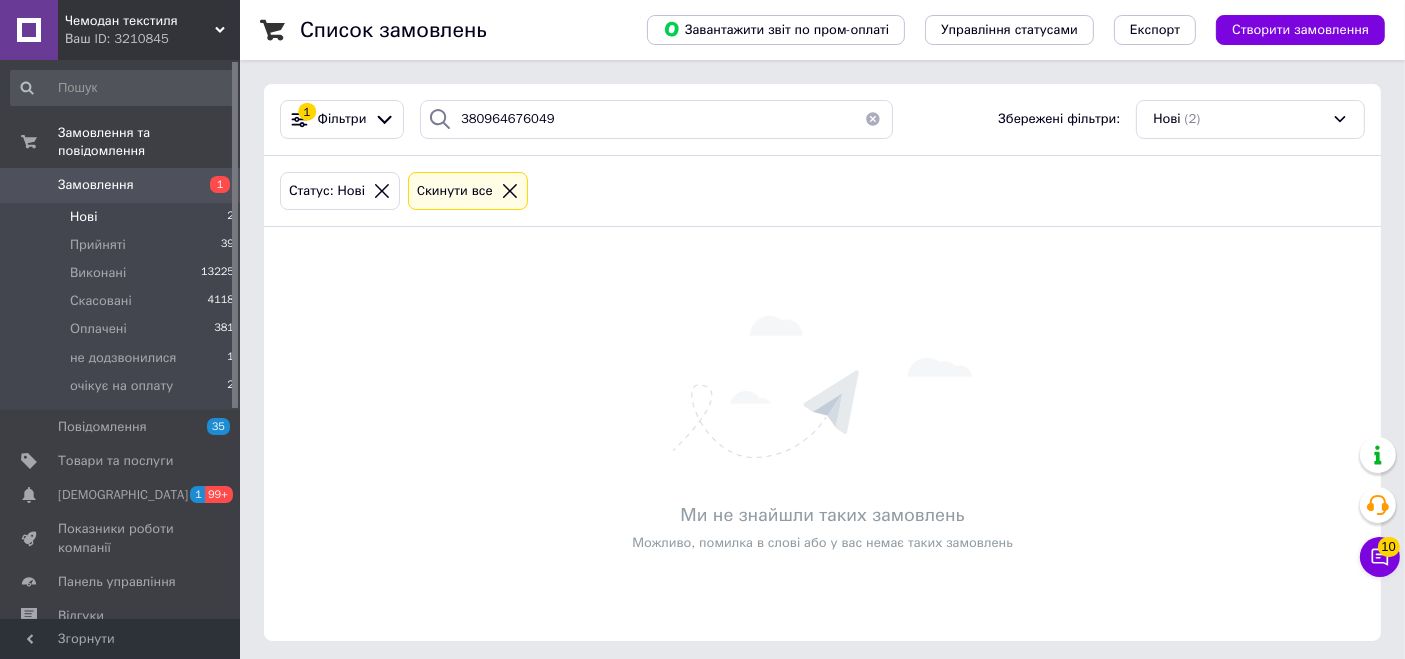 click 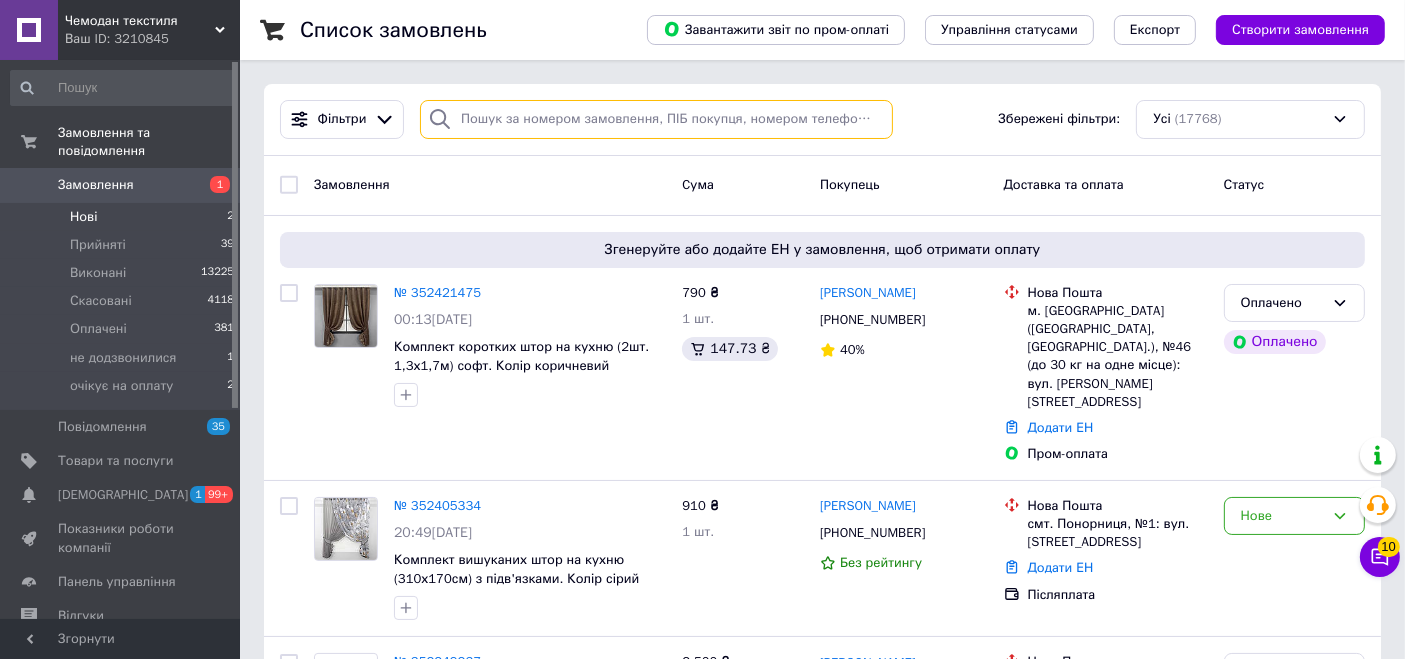 click at bounding box center [656, 119] 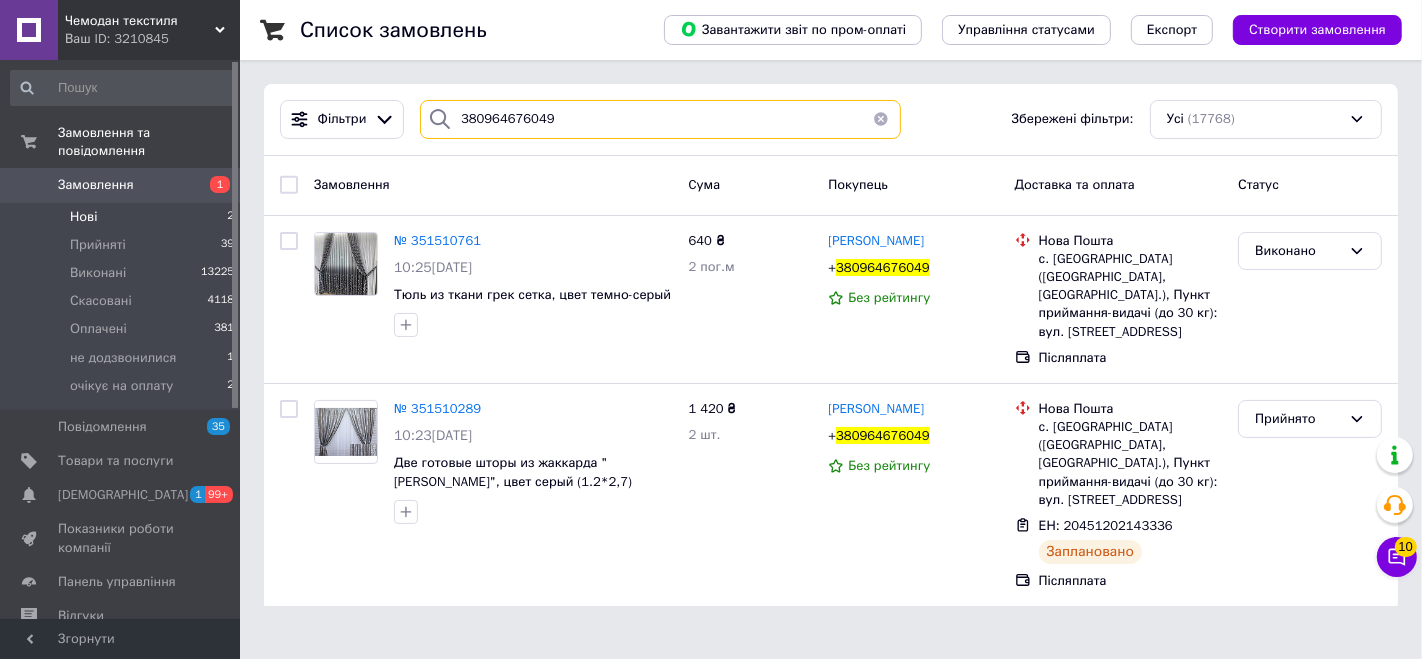 click on "380964676049" at bounding box center (660, 119) 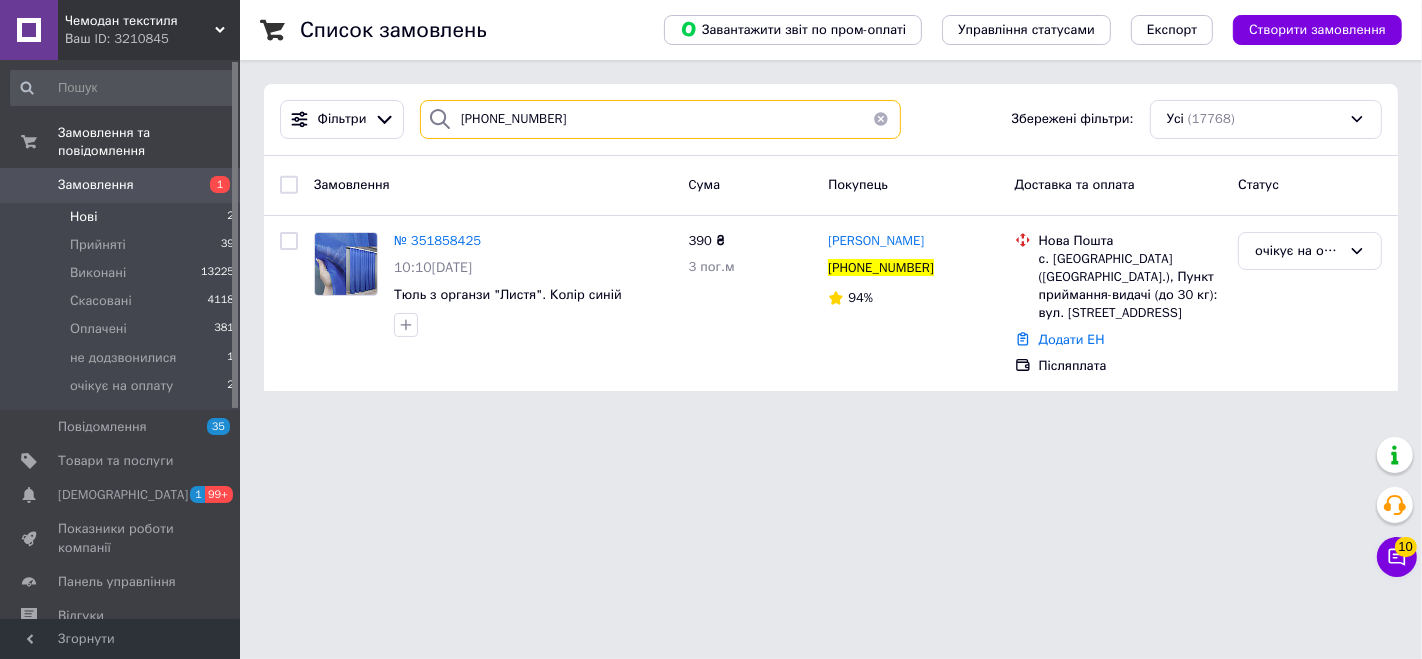 click on "[PHONE_NUMBER]" at bounding box center (660, 119) 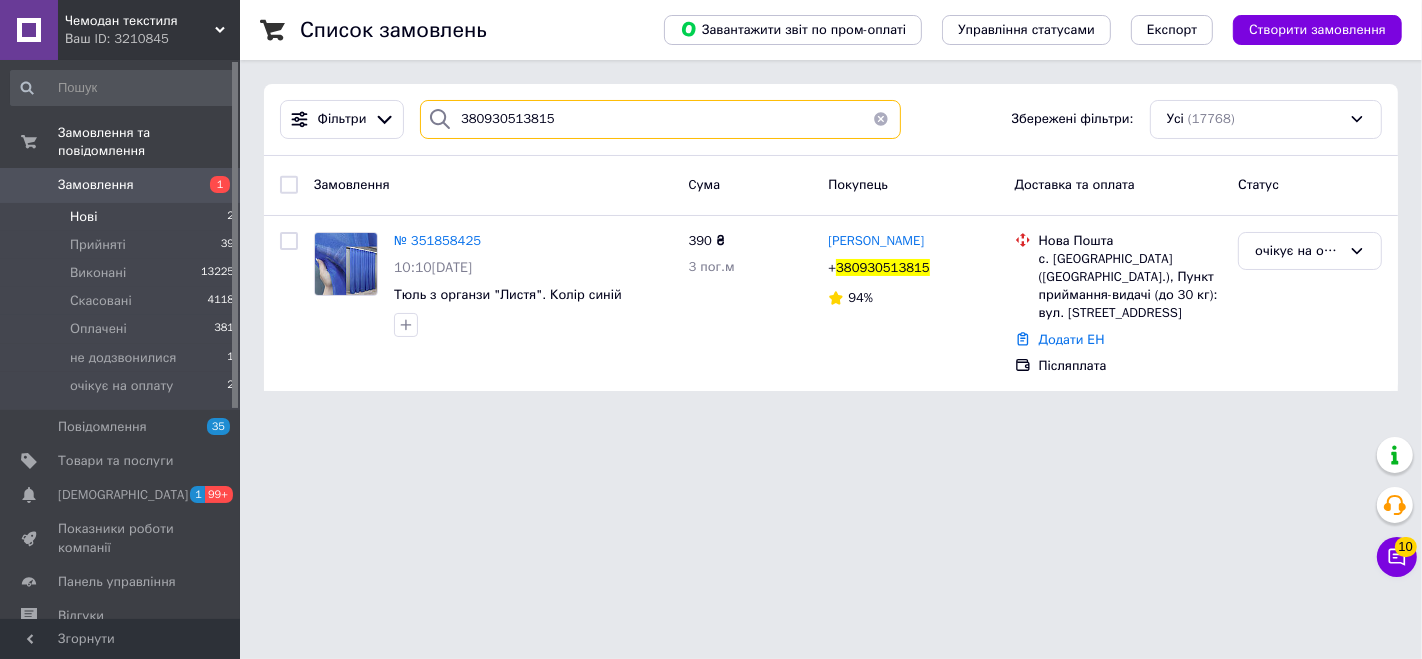 type on "380930513815" 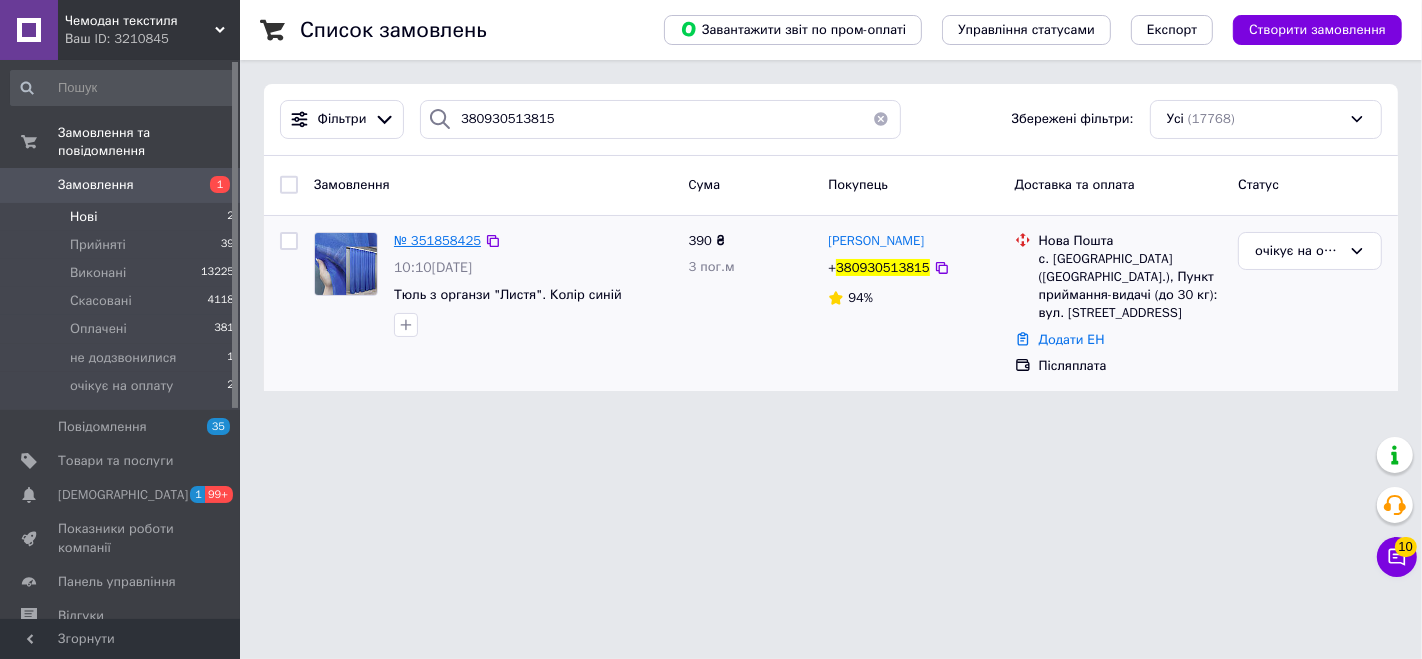 click on "№ 351858425" at bounding box center (437, 240) 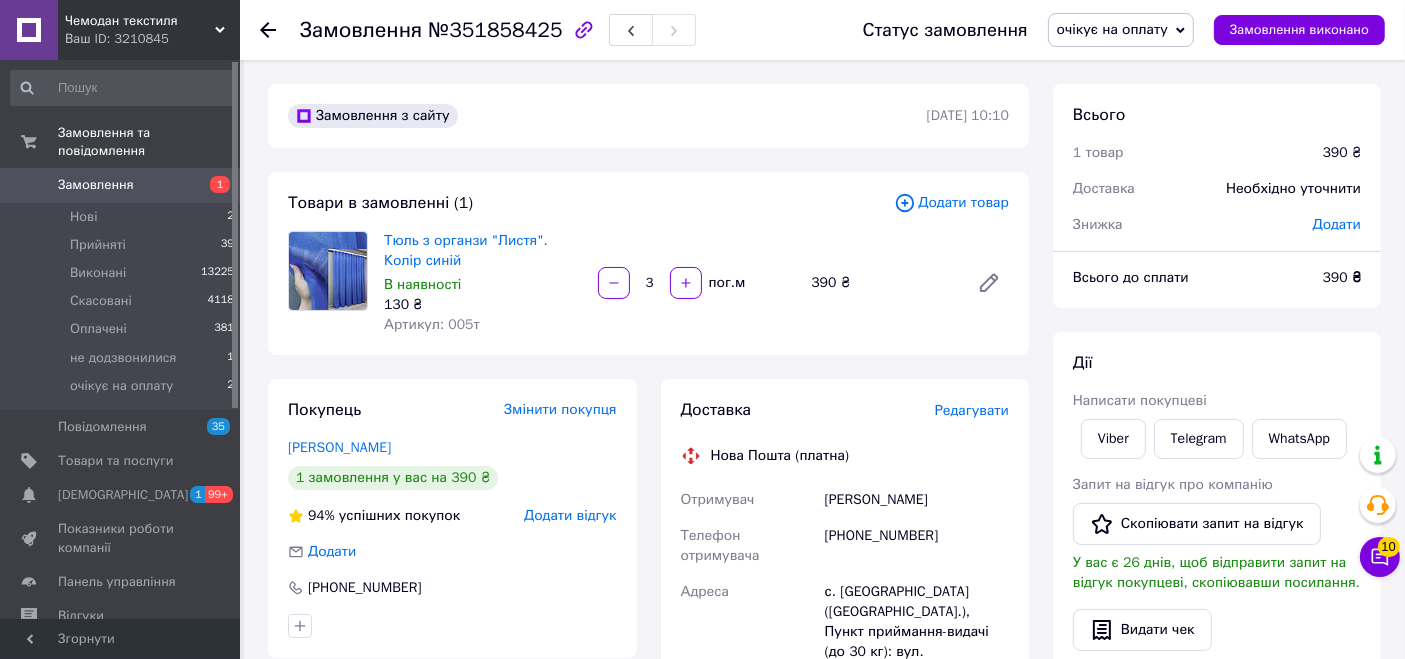 click on "очікує на оплату" at bounding box center [1121, 30] 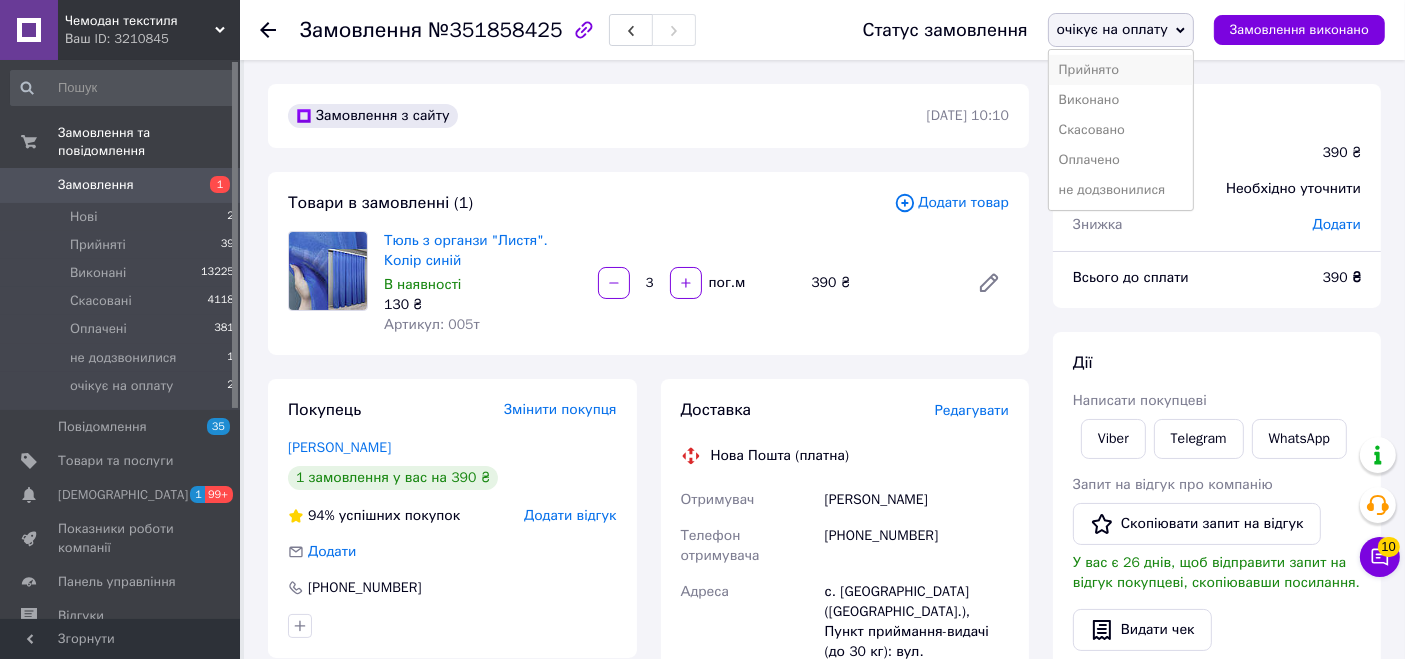 click on "Прийнято" at bounding box center (1121, 70) 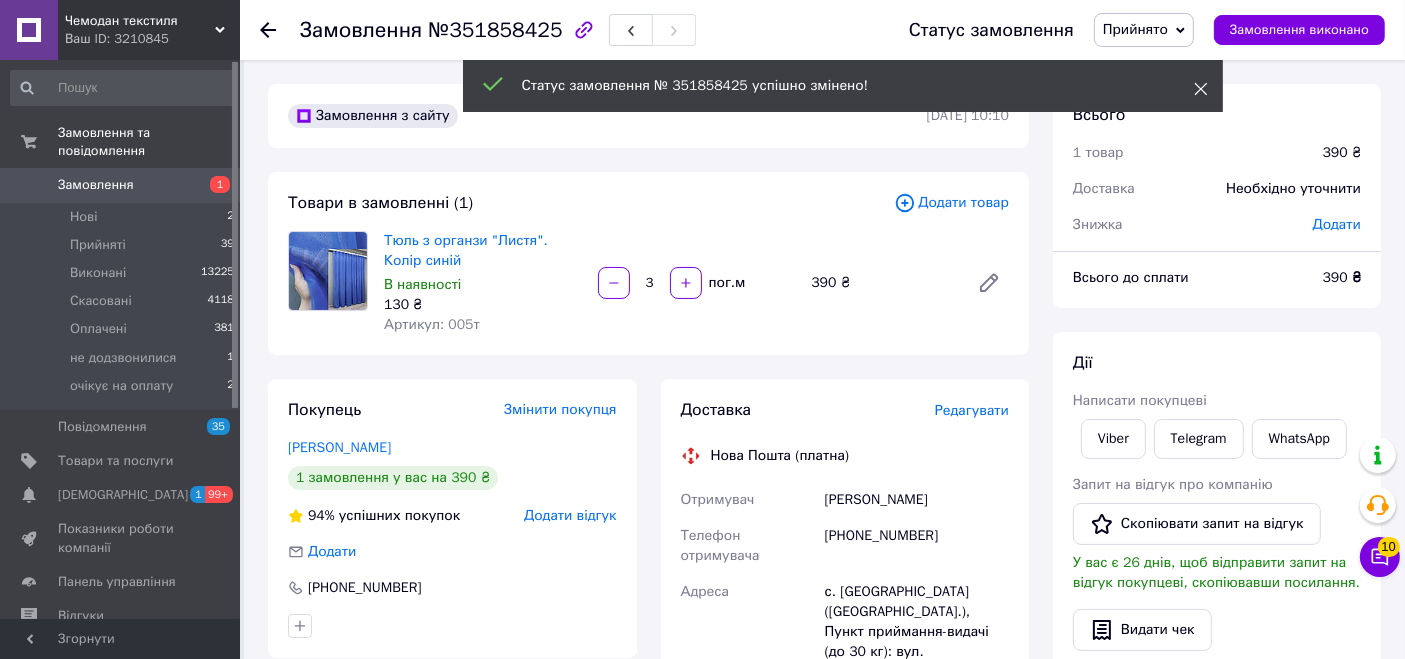 click 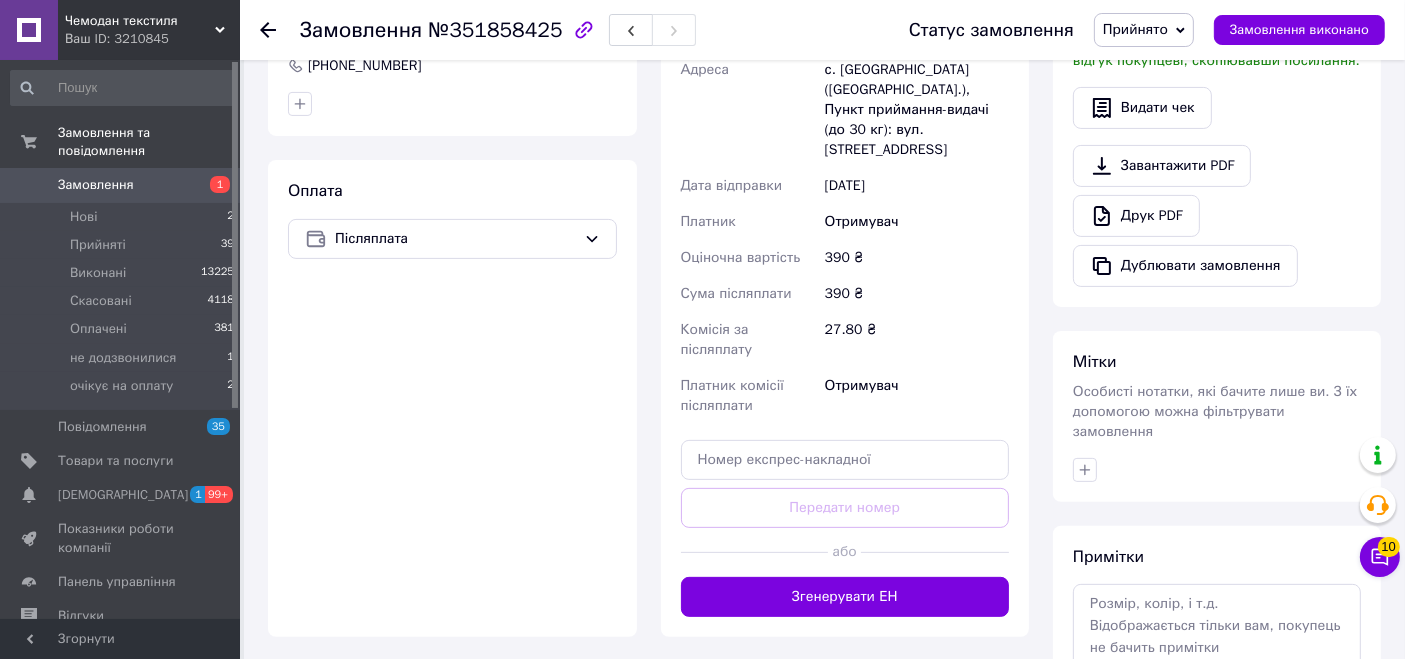 scroll, scrollTop: 539, scrollLeft: 0, axis: vertical 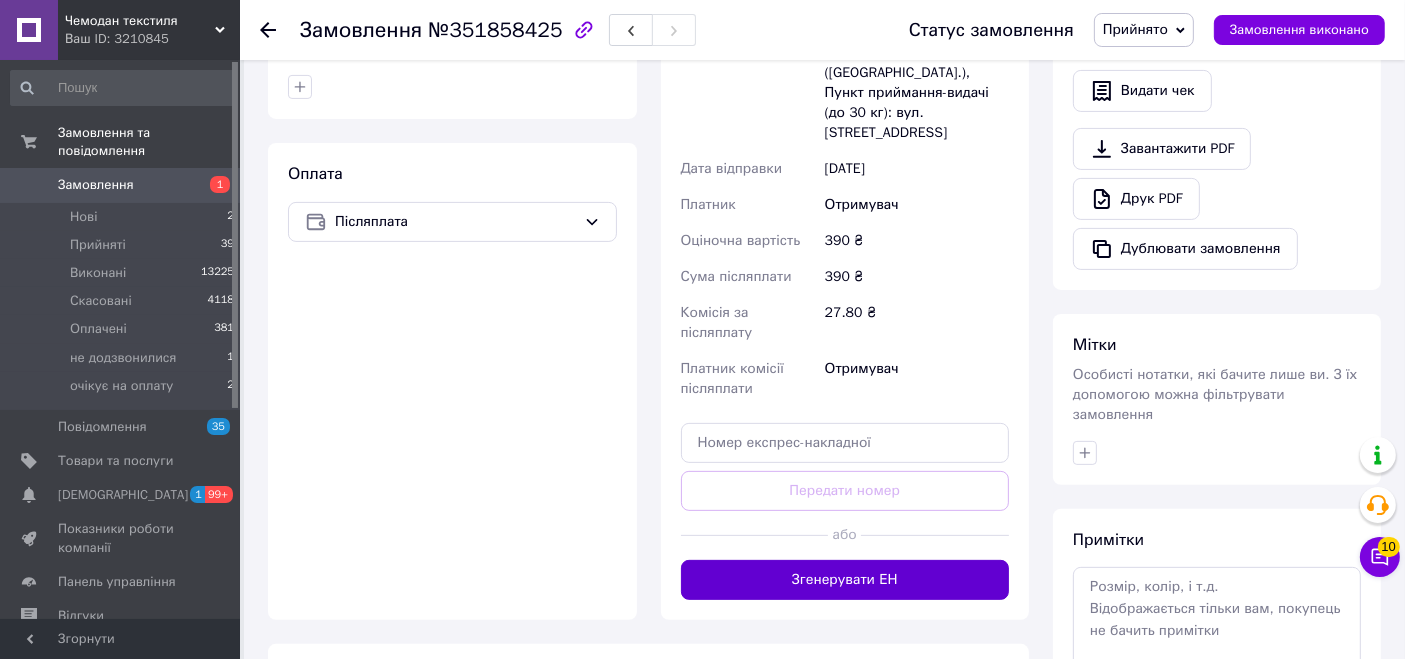 click on "Згенерувати ЕН" at bounding box center (845, 580) 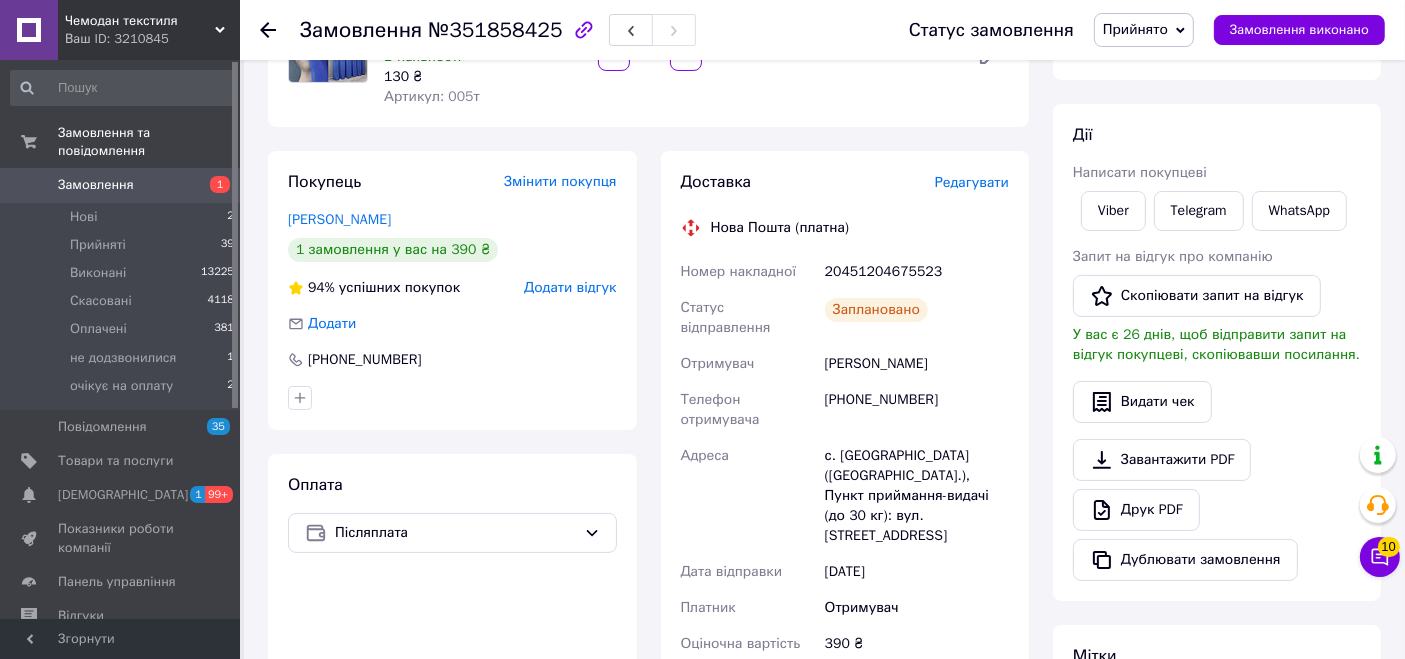 scroll, scrollTop: 208, scrollLeft: 0, axis: vertical 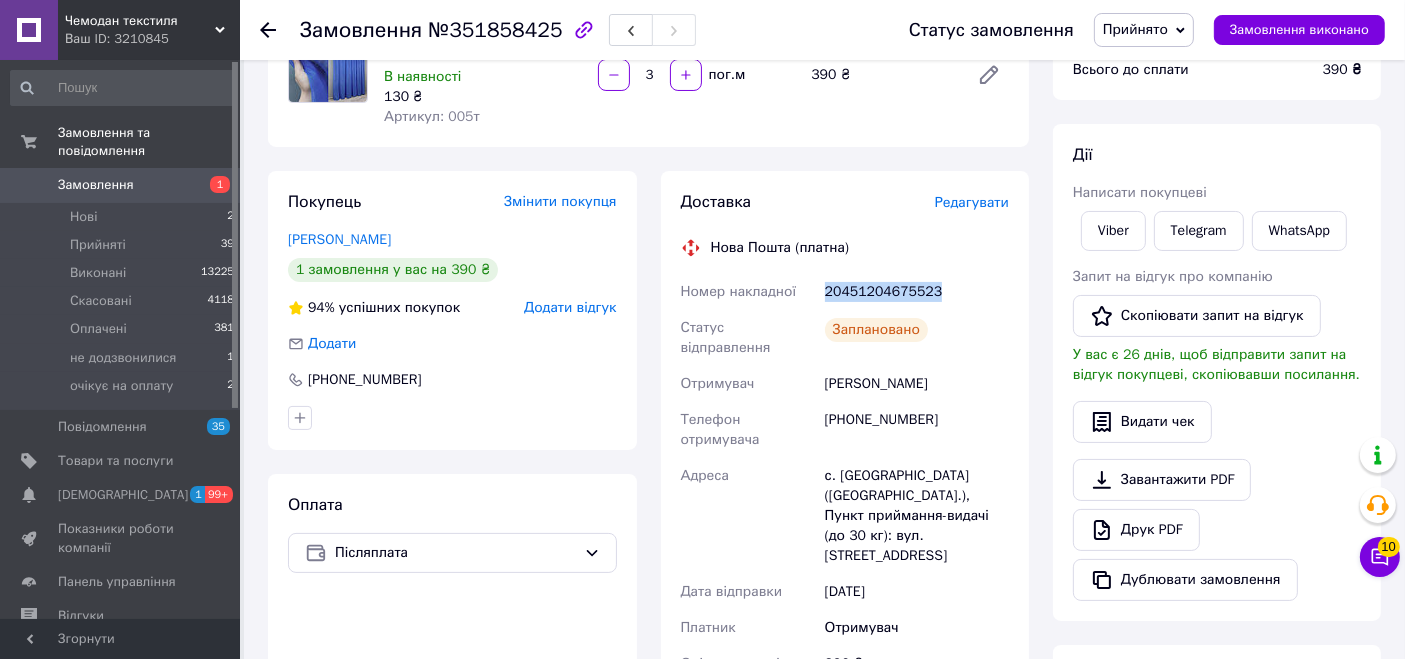 drag, startPoint x: 939, startPoint y: 286, endPoint x: 826, endPoint y: 292, distance: 113.15918 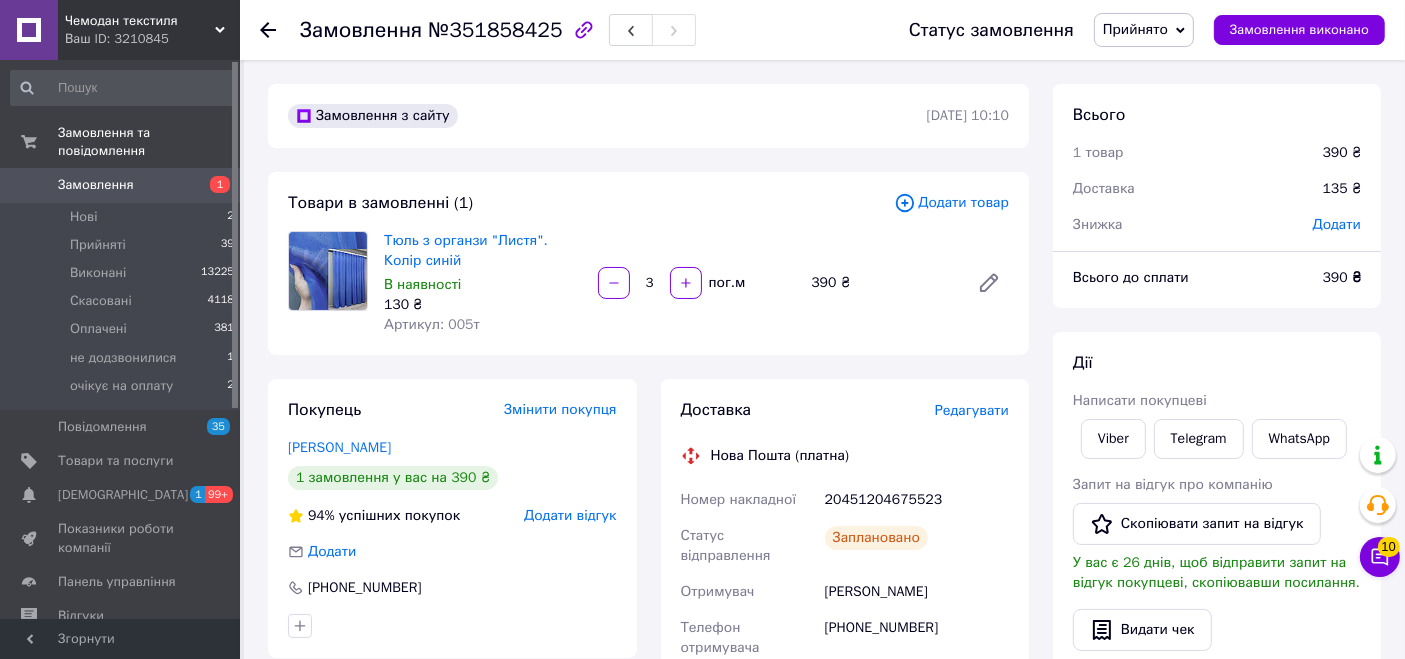 click 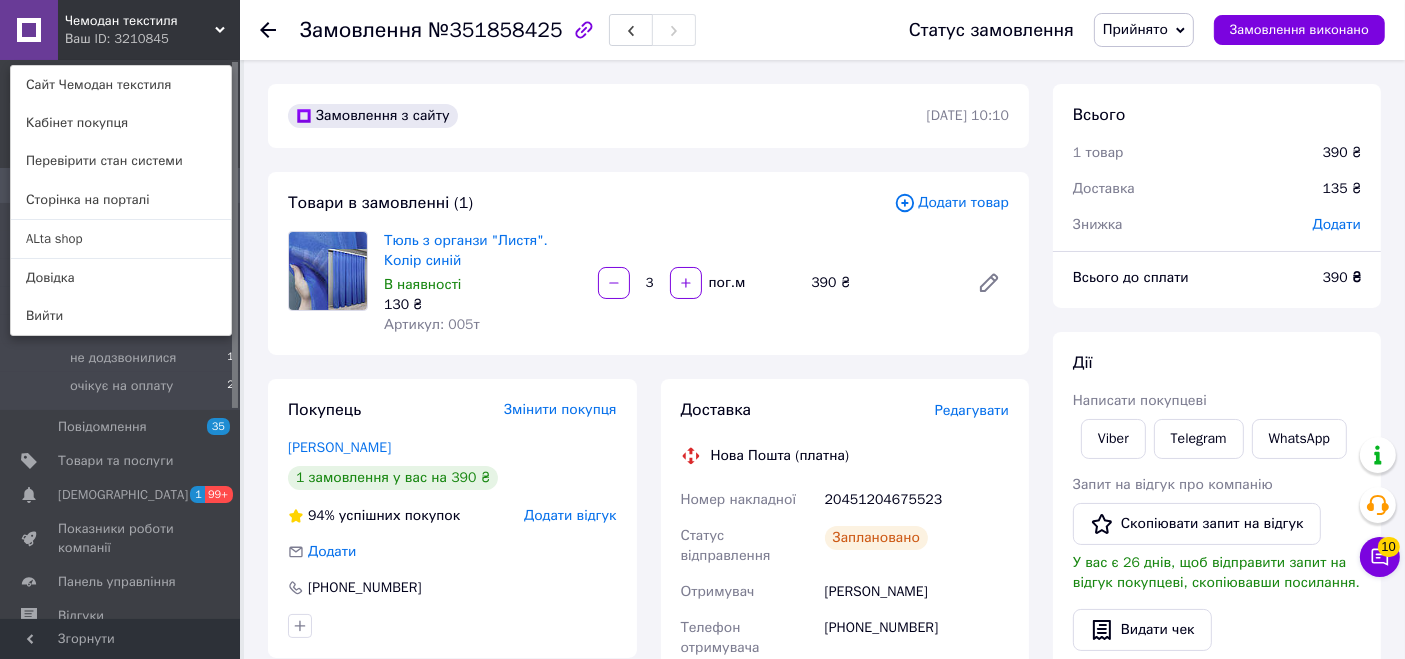 click on "Замовлення з сайту [DATE] 10:10 Товари в замовленні (1) Додати товар Тюль з органзи "Листя". Колір синій В наявності 130 ₴ Артикул: 005т 3   пог.м 390 ₴ Покупець Змінити покупця [PERSON_NAME] 1 замовлення у вас на 390 ₴ 94%   успішних покупок Додати відгук Додати [PHONE_NUMBER] Оплата Післяплата Доставка Редагувати Нова Пошта (платна) Номер накладної 20451204675523 Статус відправлення Заплановано Отримувач [PERSON_NAME] Телефон отримувача [PHONE_NUMBER] Адреса с. [GEOGRAPHIC_DATA] ([GEOGRAPHIC_DATA].), Пункт приймання-видачі (до 30 кг): вул. Космонавтів, 77б Дата відправки [DATE] Платник Отримувач 390 ₴ 390 < >" at bounding box center (648, 818) 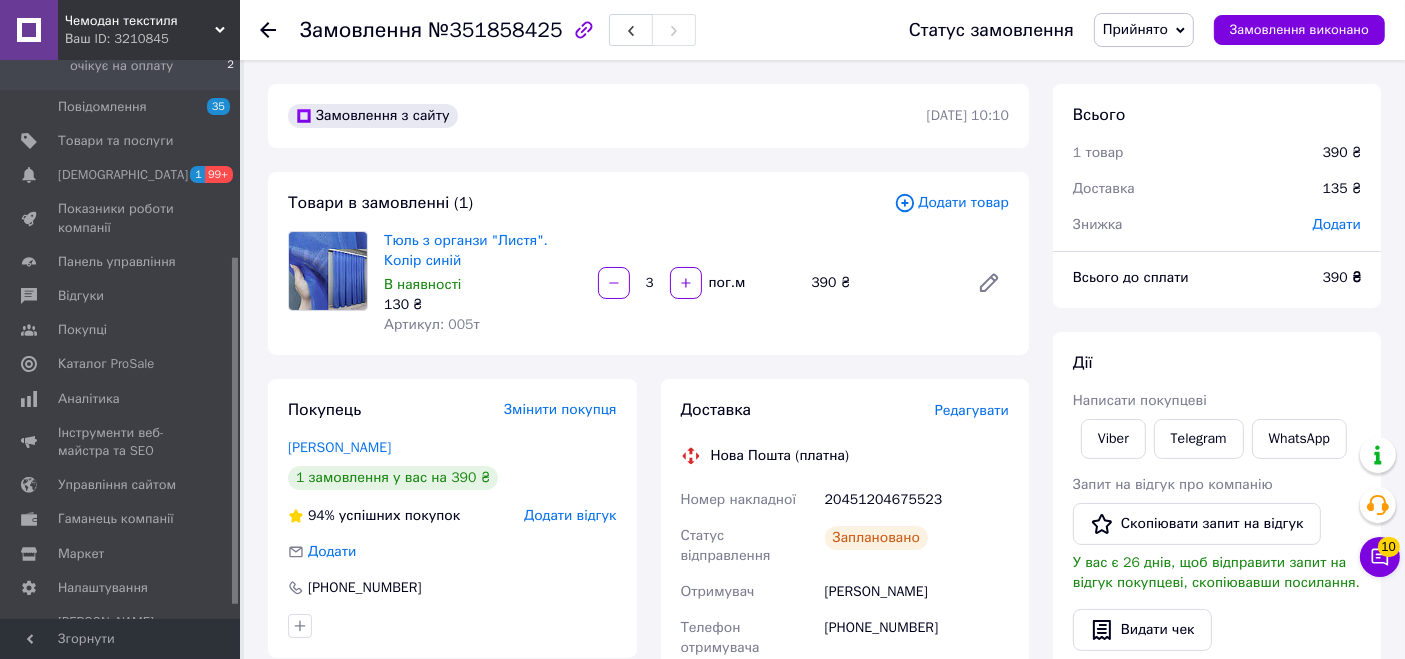 scroll, scrollTop: 318, scrollLeft: 0, axis: vertical 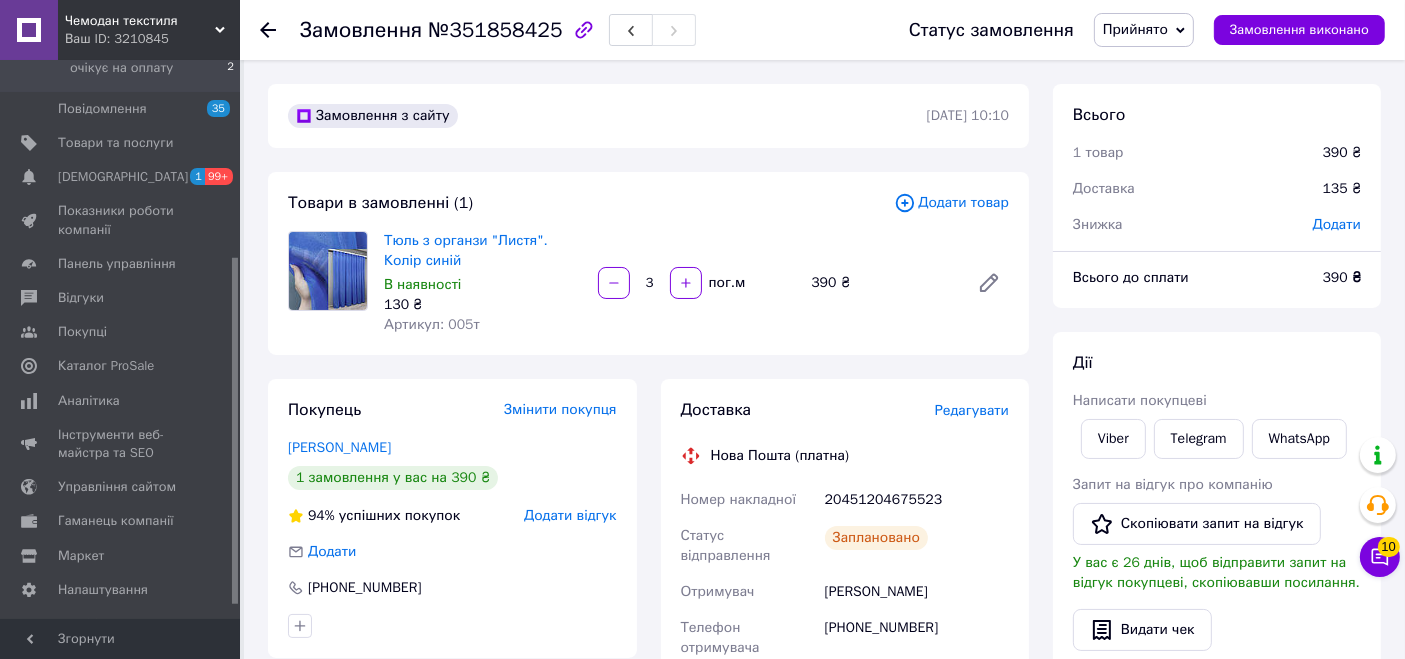 drag, startPoint x: 237, startPoint y: 106, endPoint x: 242, endPoint y: 302, distance: 196.06377 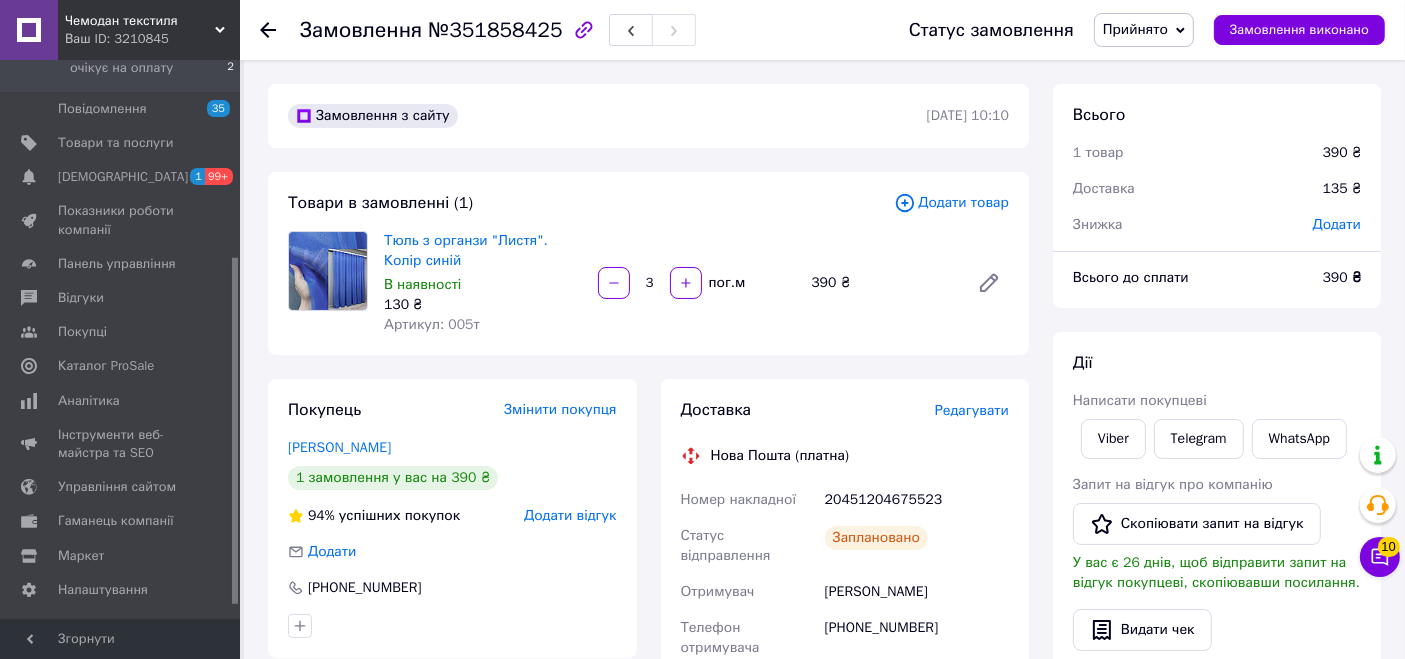 scroll, scrollTop: 340, scrollLeft: 0, axis: vertical 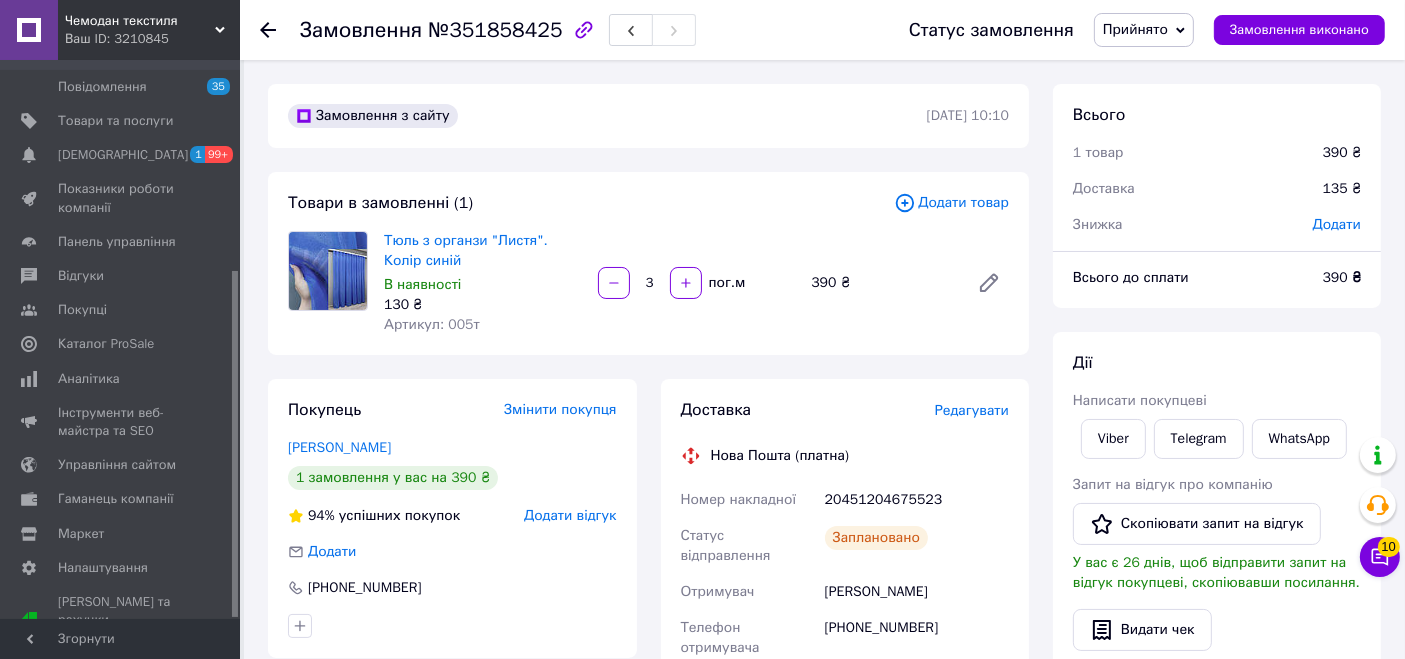 drag, startPoint x: 237, startPoint y: 302, endPoint x: 237, endPoint y: 324, distance: 22 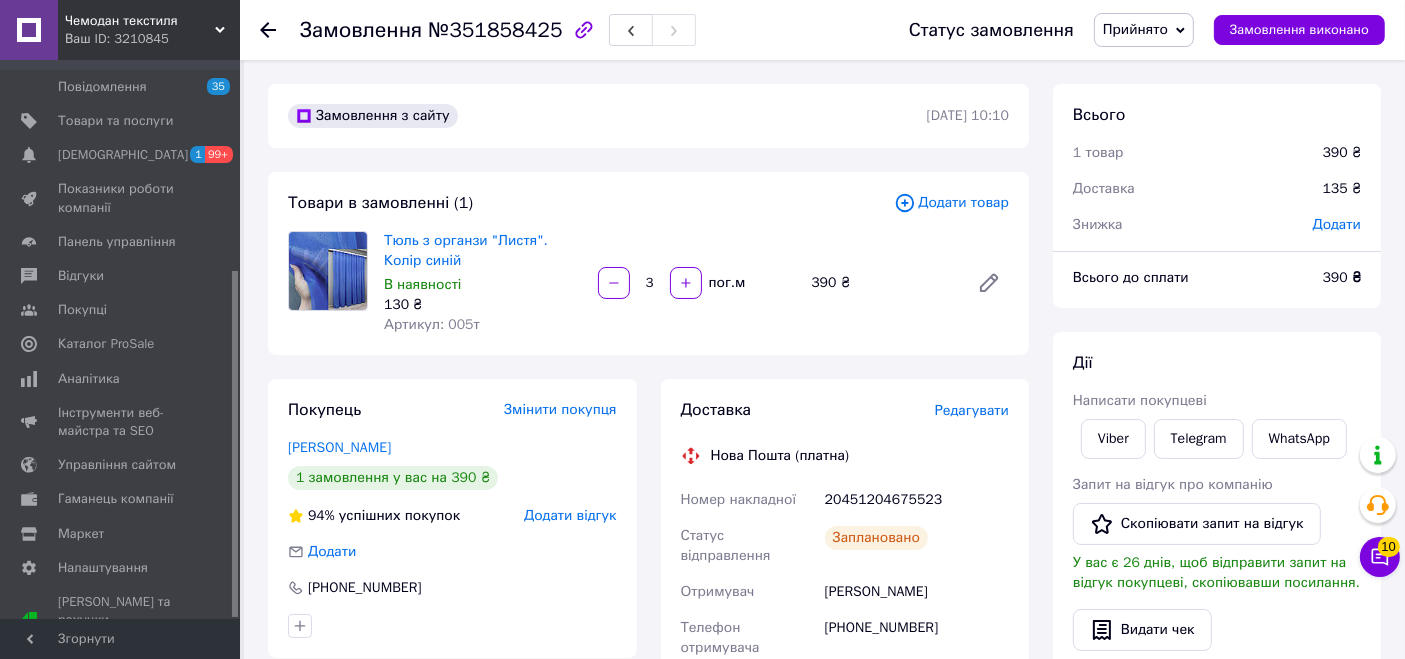 click at bounding box center [235, 444] 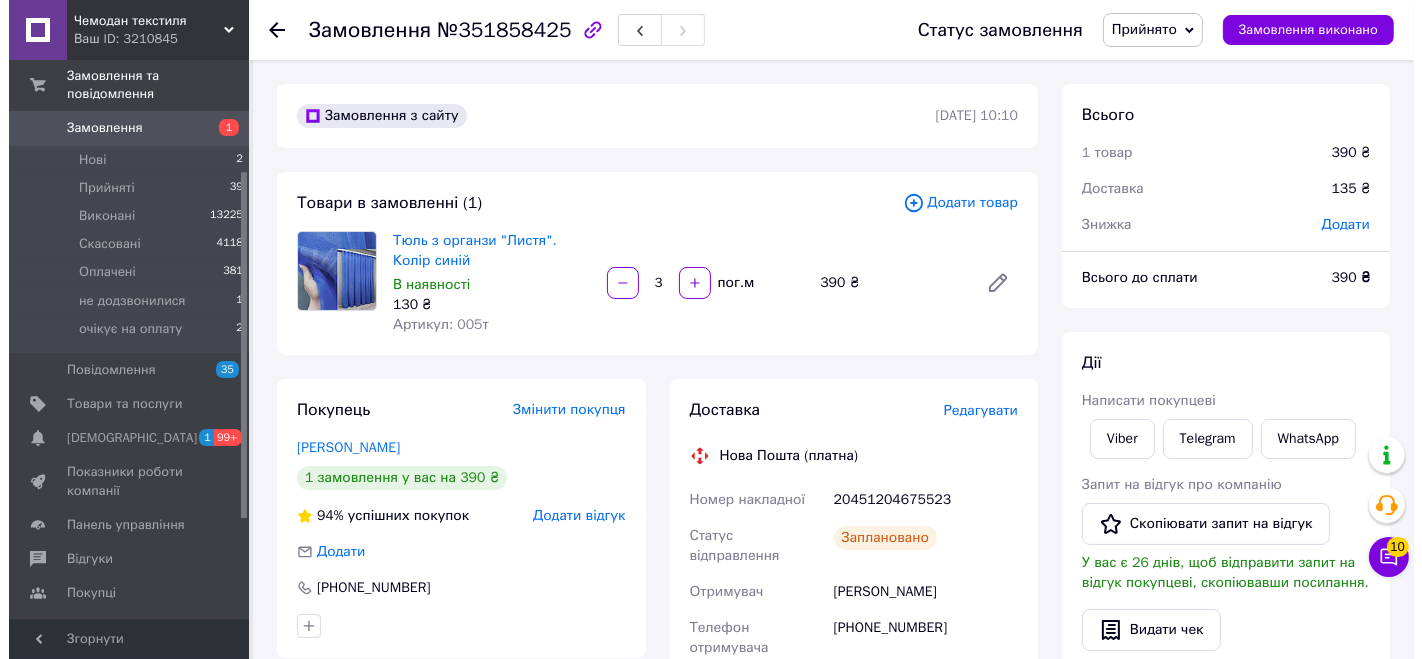 scroll, scrollTop: 0, scrollLeft: 0, axis: both 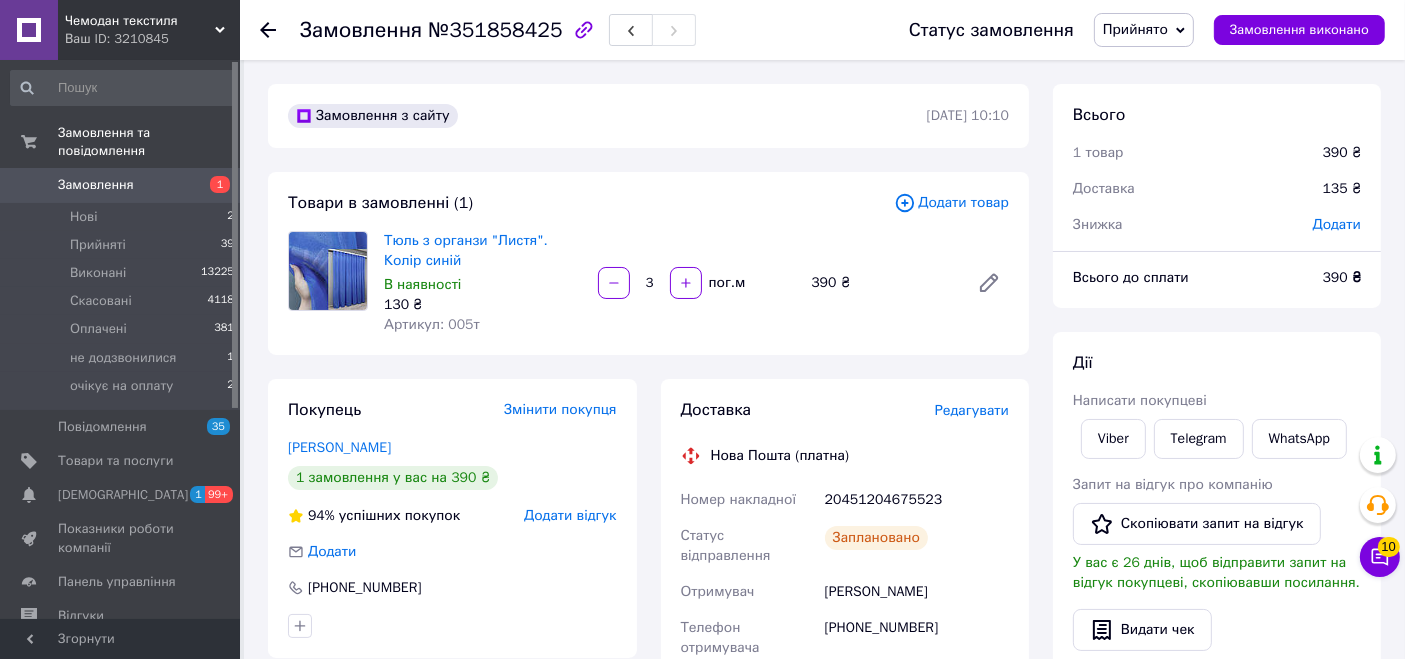 drag, startPoint x: 237, startPoint y: 324, endPoint x: 249, endPoint y: 30, distance: 294.24478 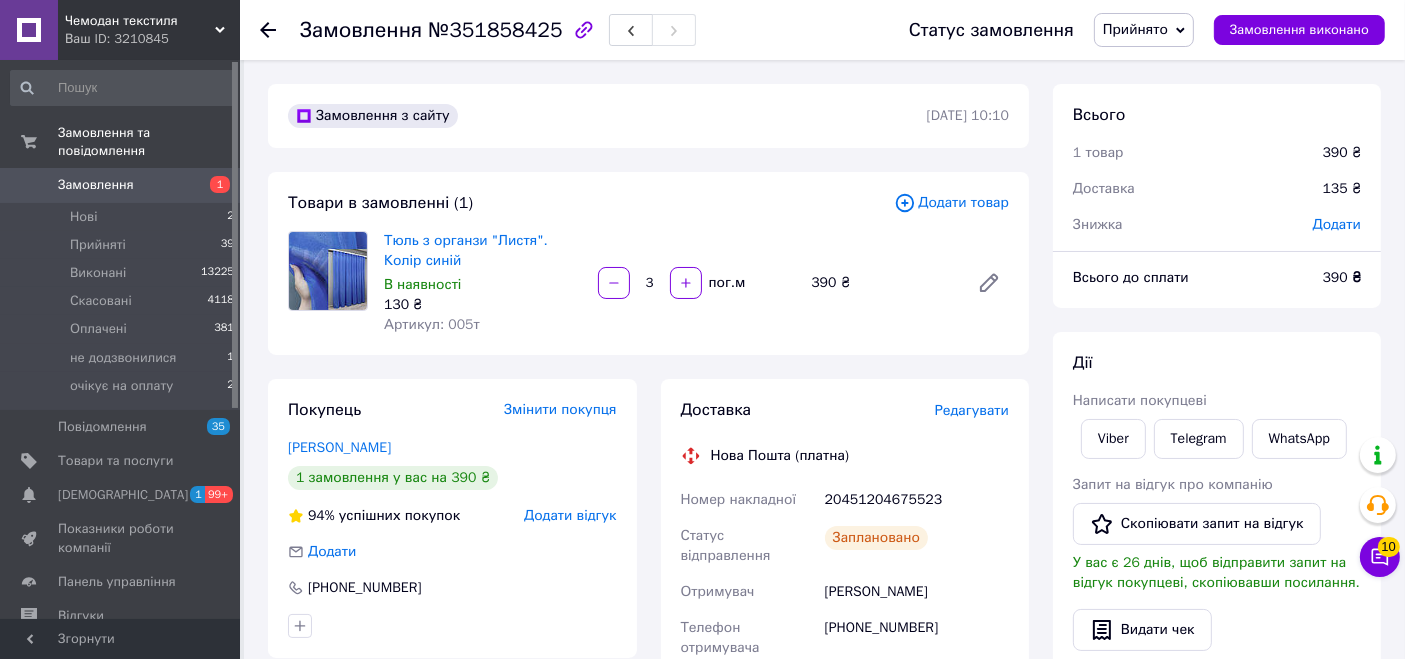 click on "Замовлення" at bounding box center (96, 185) 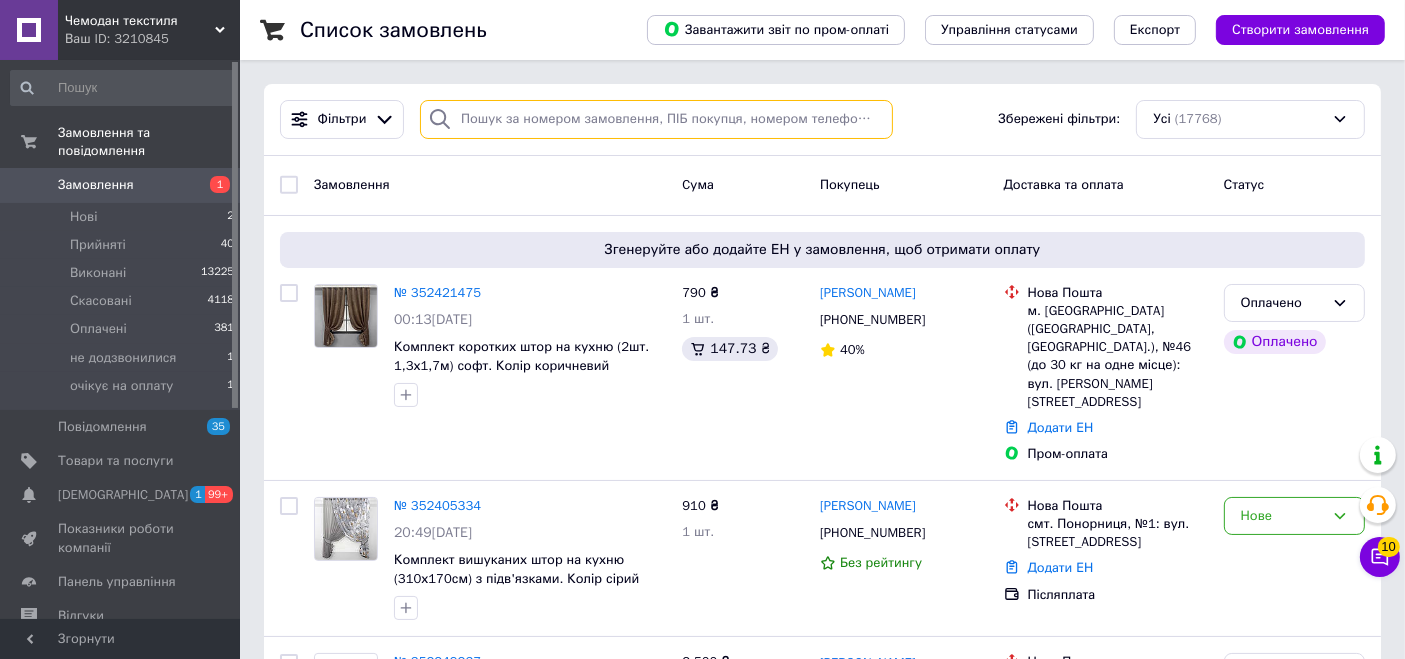 click at bounding box center [656, 119] 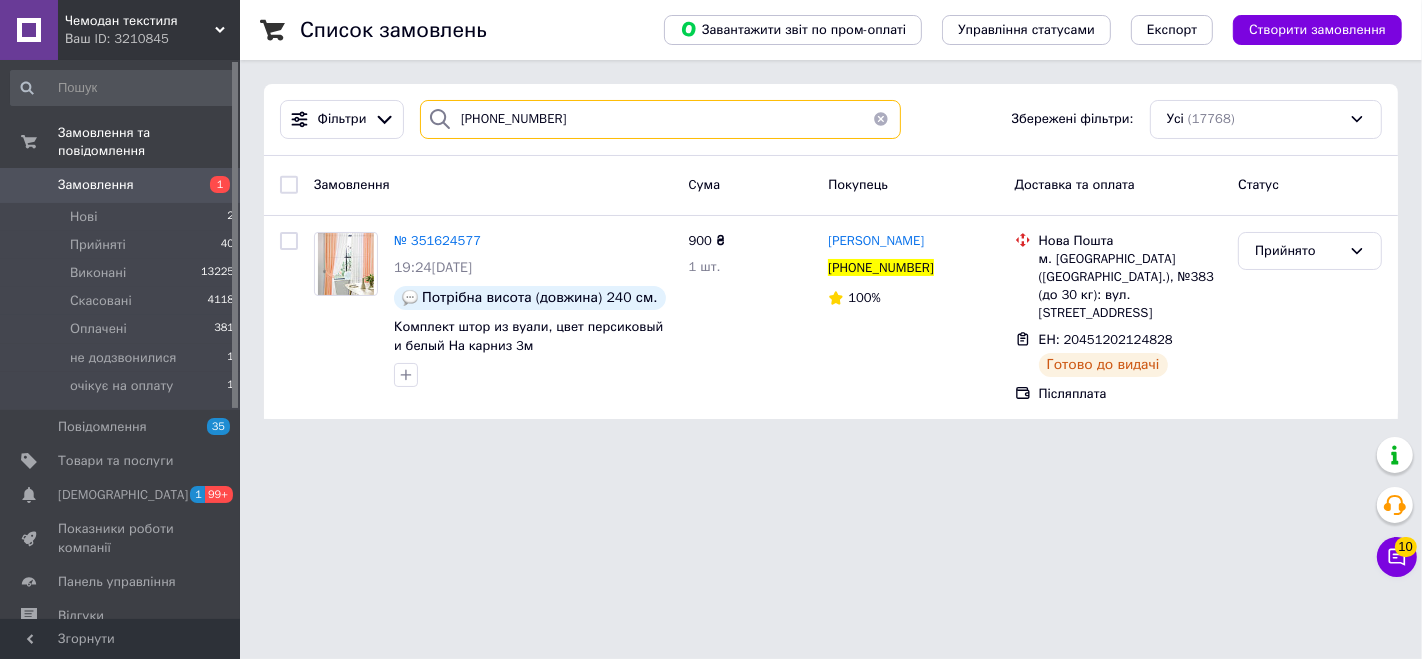 click on "[PHONE_NUMBER]" at bounding box center (660, 119) 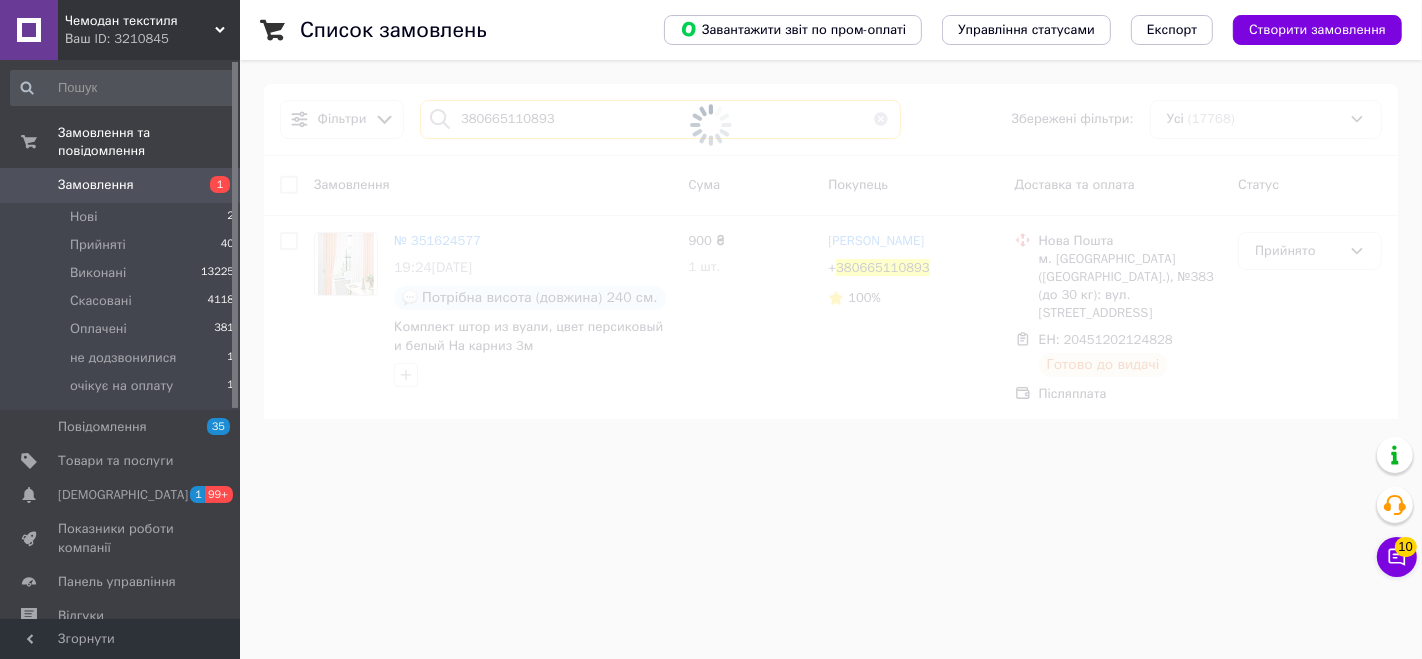 type on "380665110893" 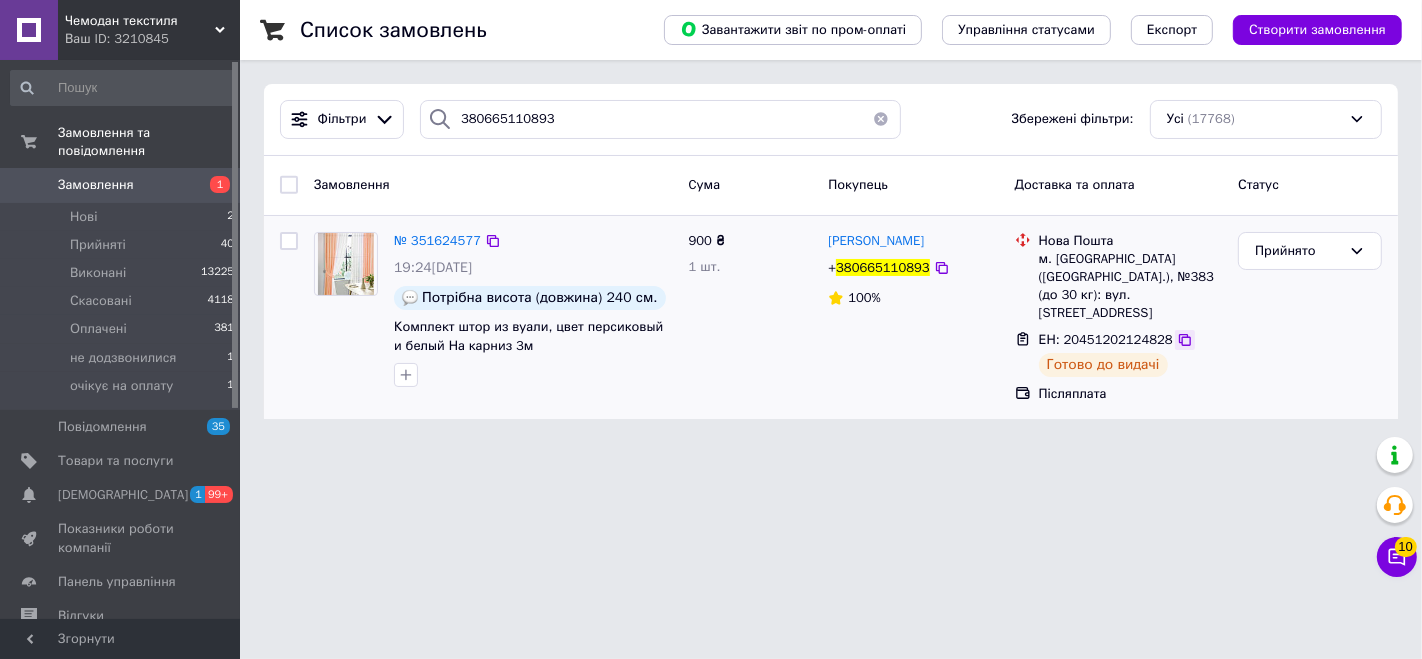 click 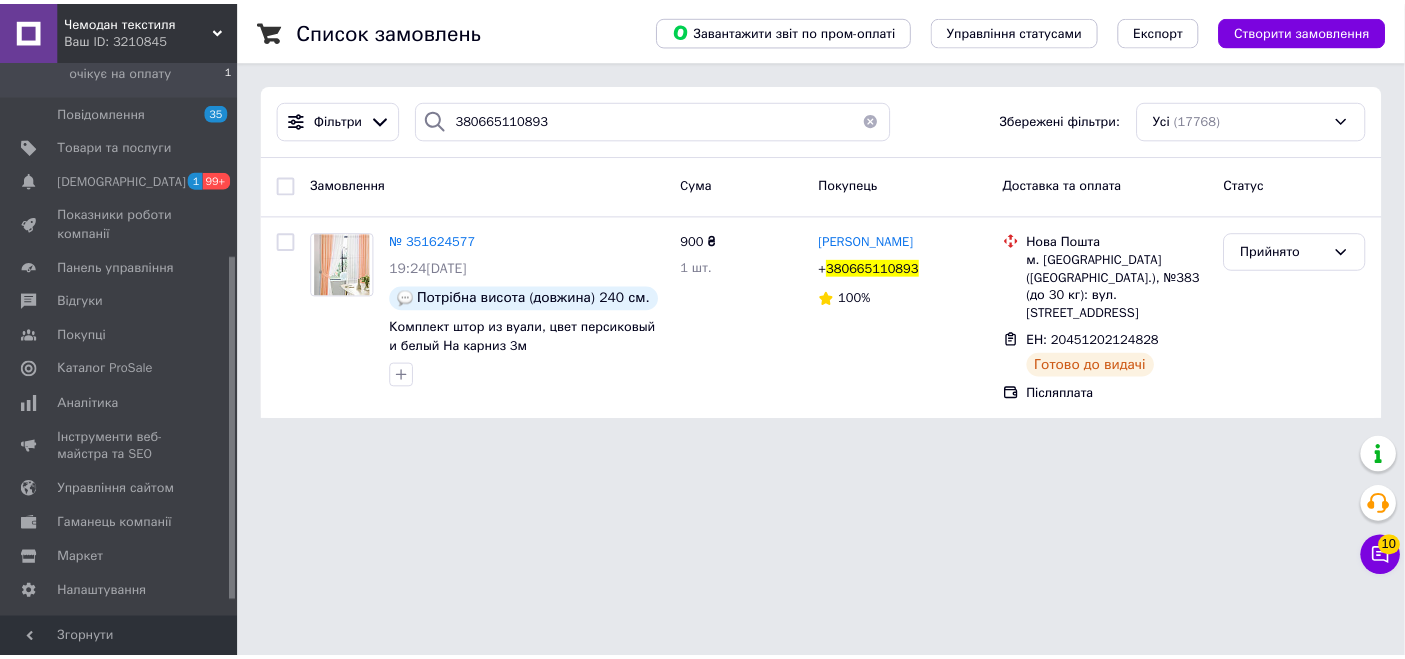 scroll, scrollTop: 340, scrollLeft: 0, axis: vertical 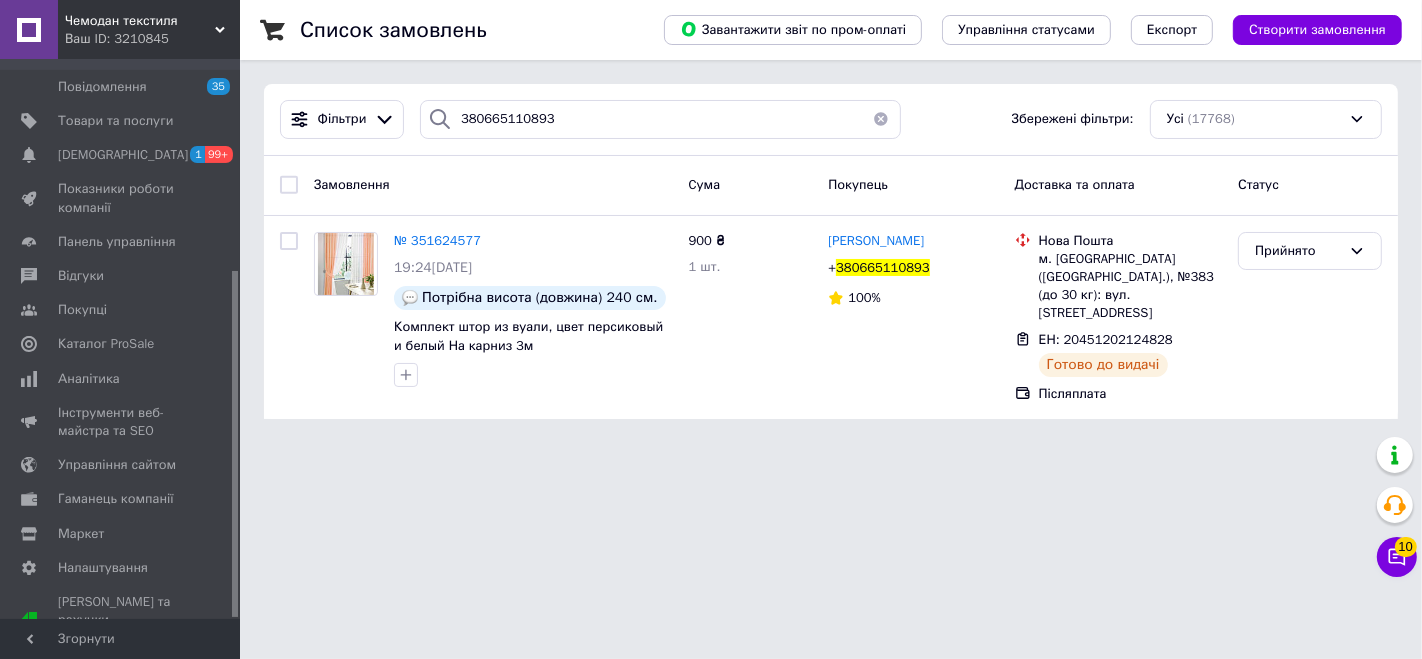 drag, startPoint x: 237, startPoint y: 82, endPoint x: 240, endPoint y: 356, distance: 274.01642 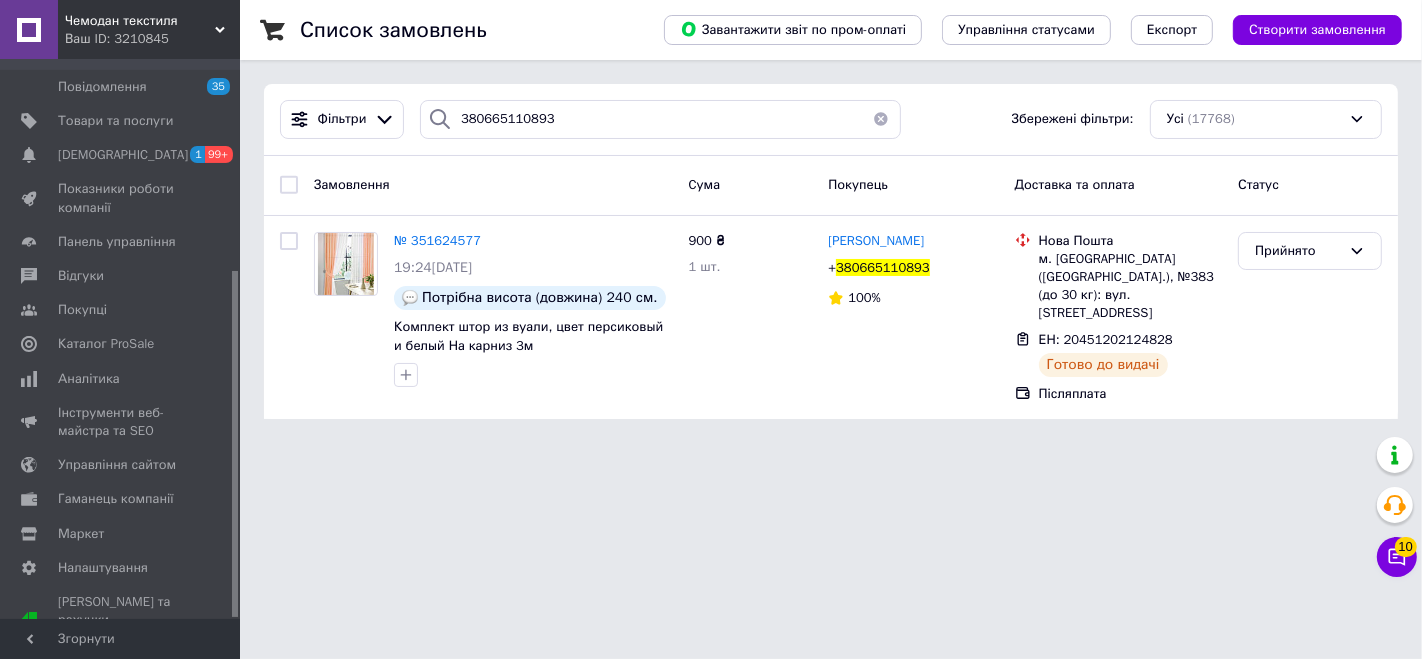 click on "Чемодан текстиля Ваш ID: 3210845 Сайт Чемодан текстиля Кабінет покупця Перевірити стан системи Сторінка на порталі ALta shop Довідка Вийти Замовлення та повідомлення Замовлення 1 Нові 2 Прийняті 40 Виконані 13225 Скасовані 4118 Оплачені 381 не додзвонилися 1 очікує на оплату 1 Повідомлення 35 Товари та послуги Сповіщення 1 99+ Показники роботи компанії Панель управління Відгуки Покупці Каталог ProSale Аналітика Інструменти веб-майстра та SEO Управління сайтом Гаманець компанії [PERSON_NAME] Тарифи та рахунки Prom топ Згорнути
Список замовлень   380665110893" at bounding box center (711, 221) 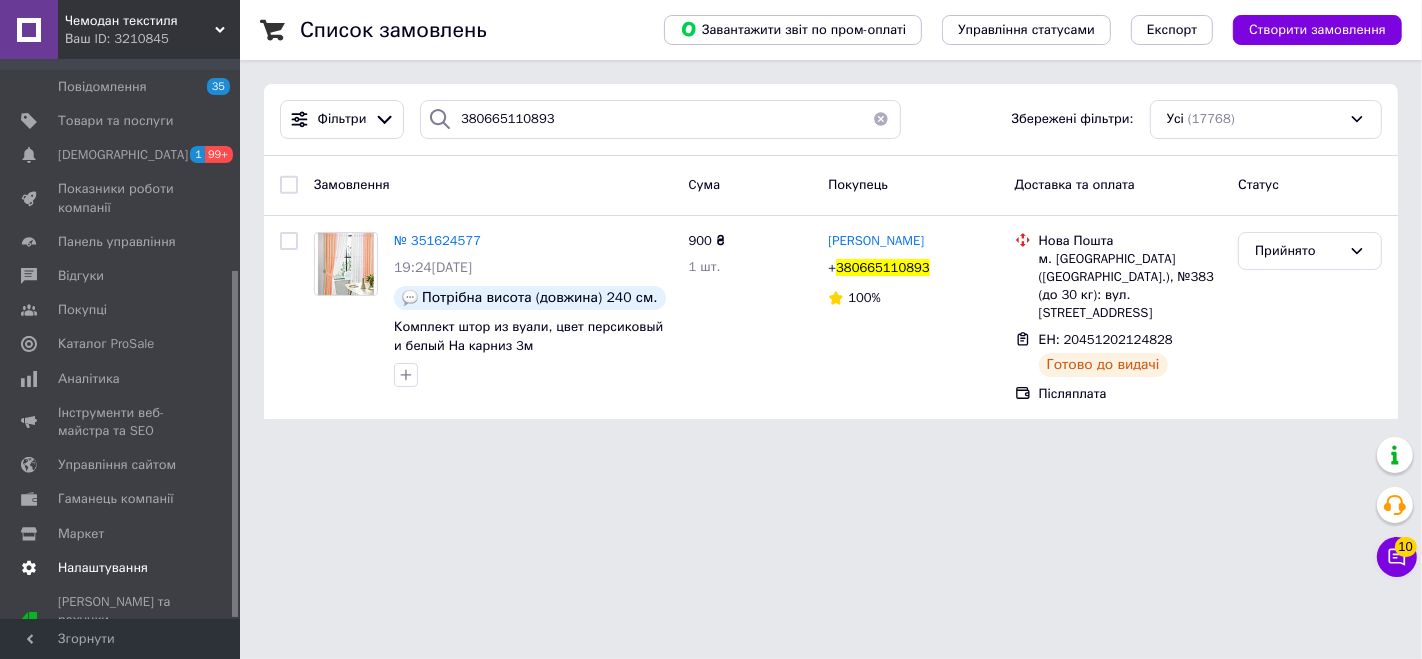 click on "Налаштування" at bounding box center [103, 568] 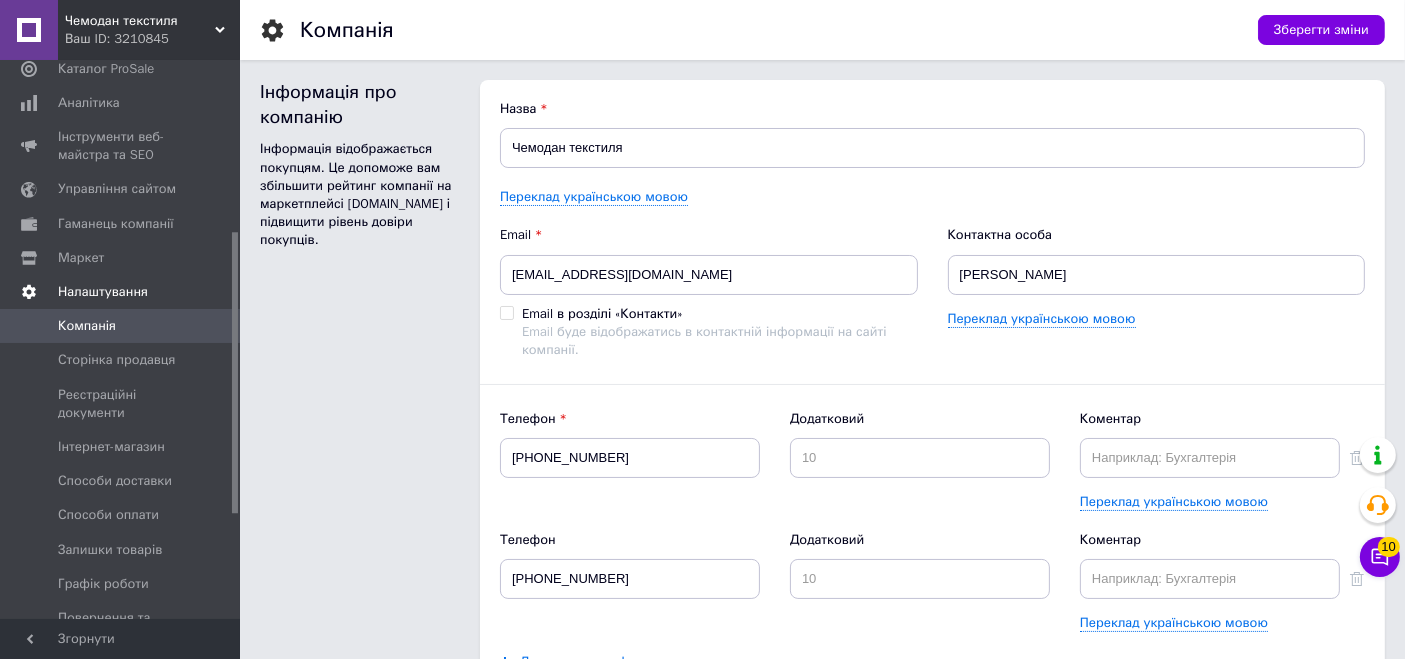 scroll, scrollTop: 0, scrollLeft: 0, axis: both 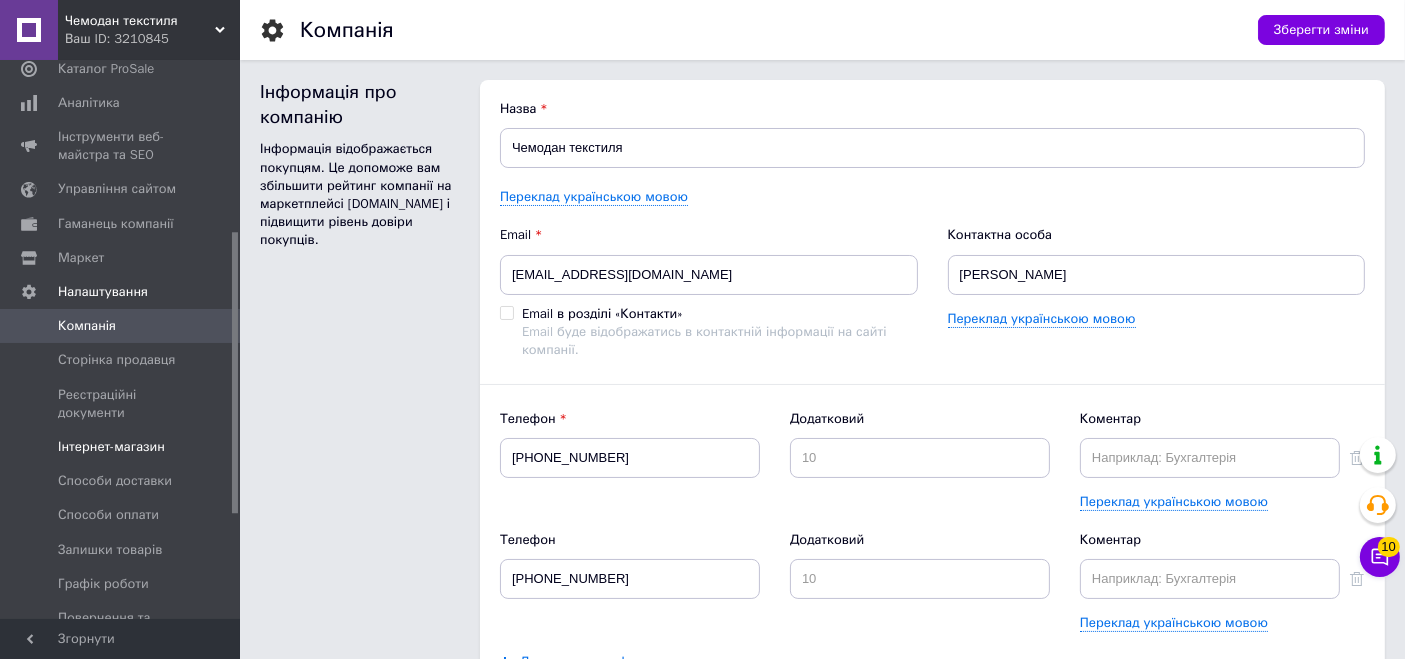 click on "Інтернет-магазин" at bounding box center [111, 447] 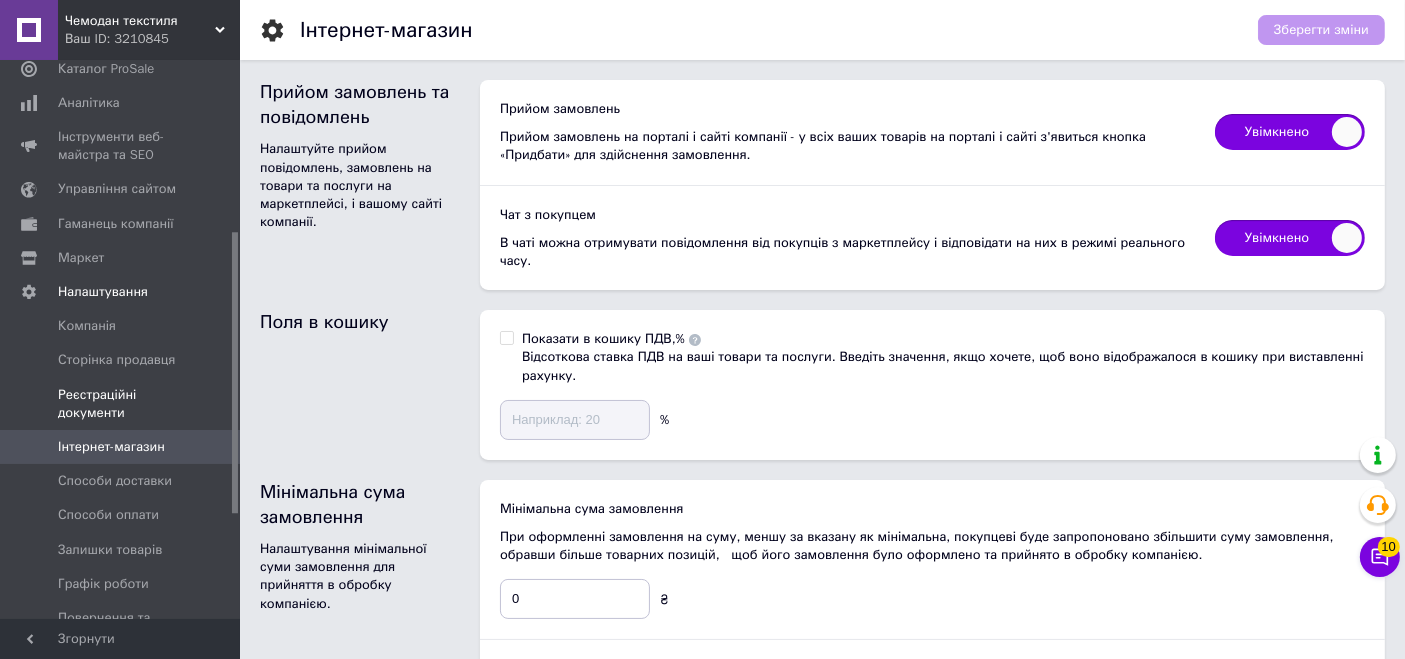 click on "Реєстраційні документи" at bounding box center [121, 404] 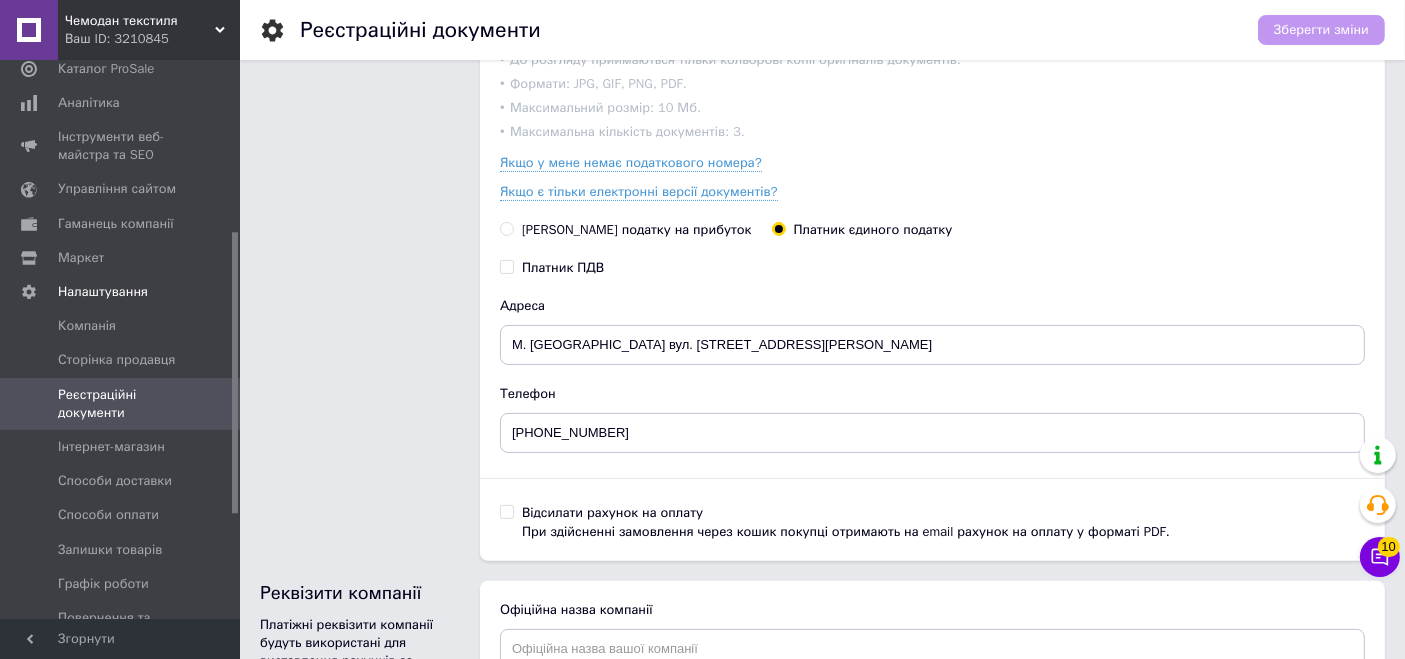 scroll, scrollTop: 487, scrollLeft: 0, axis: vertical 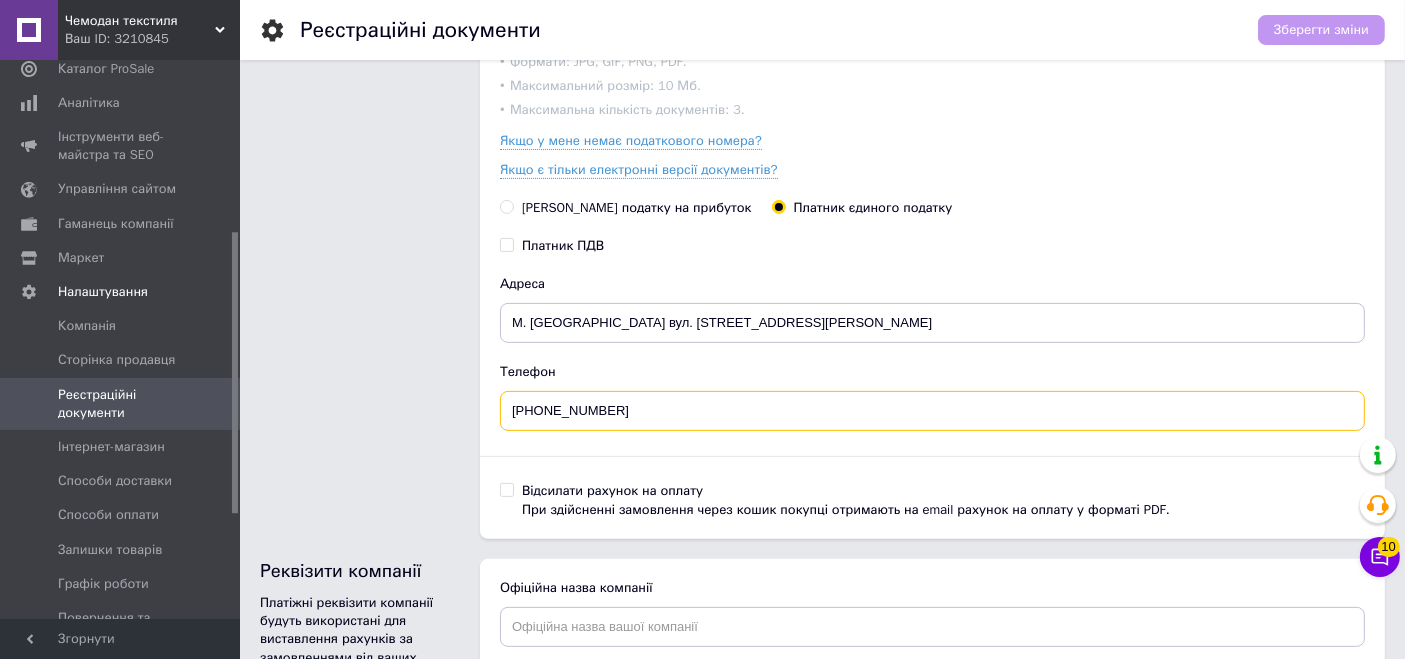 click on "[PHONE_NUMBER]" at bounding box center [932, 411] 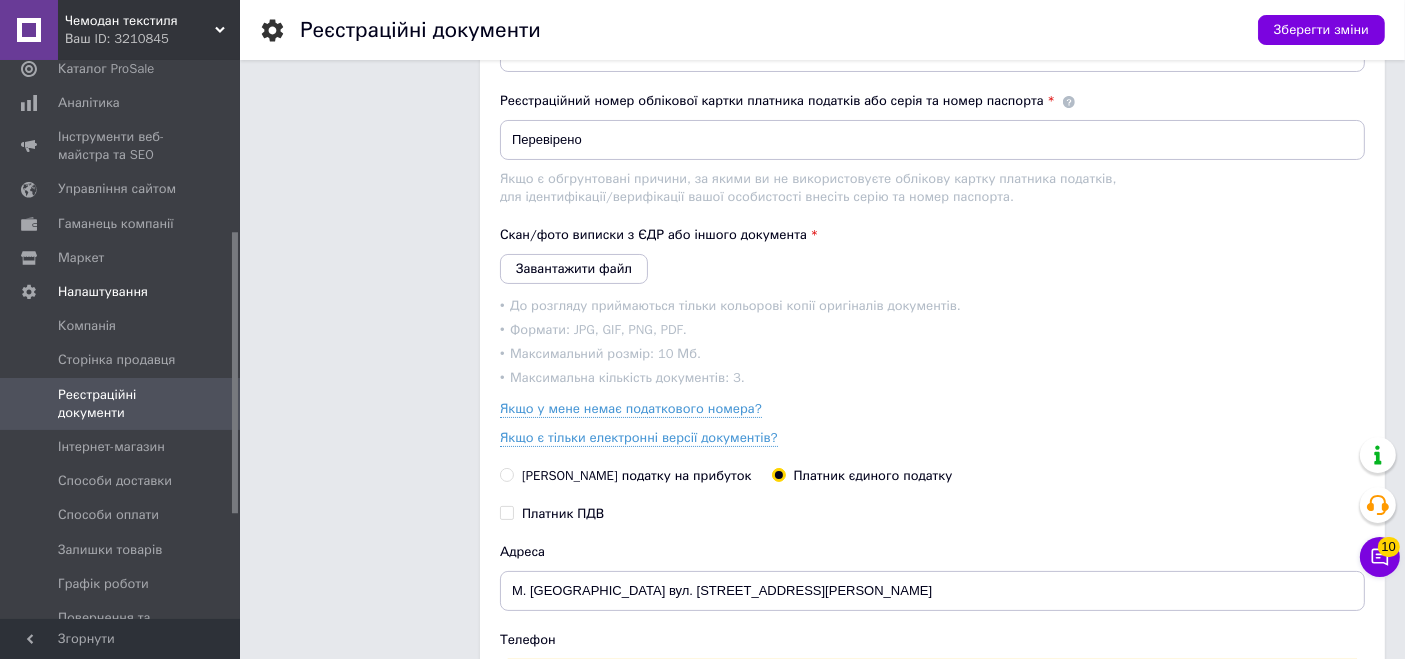scroll, scrollTop: 211, scrollLeft: 0, axis: vertical 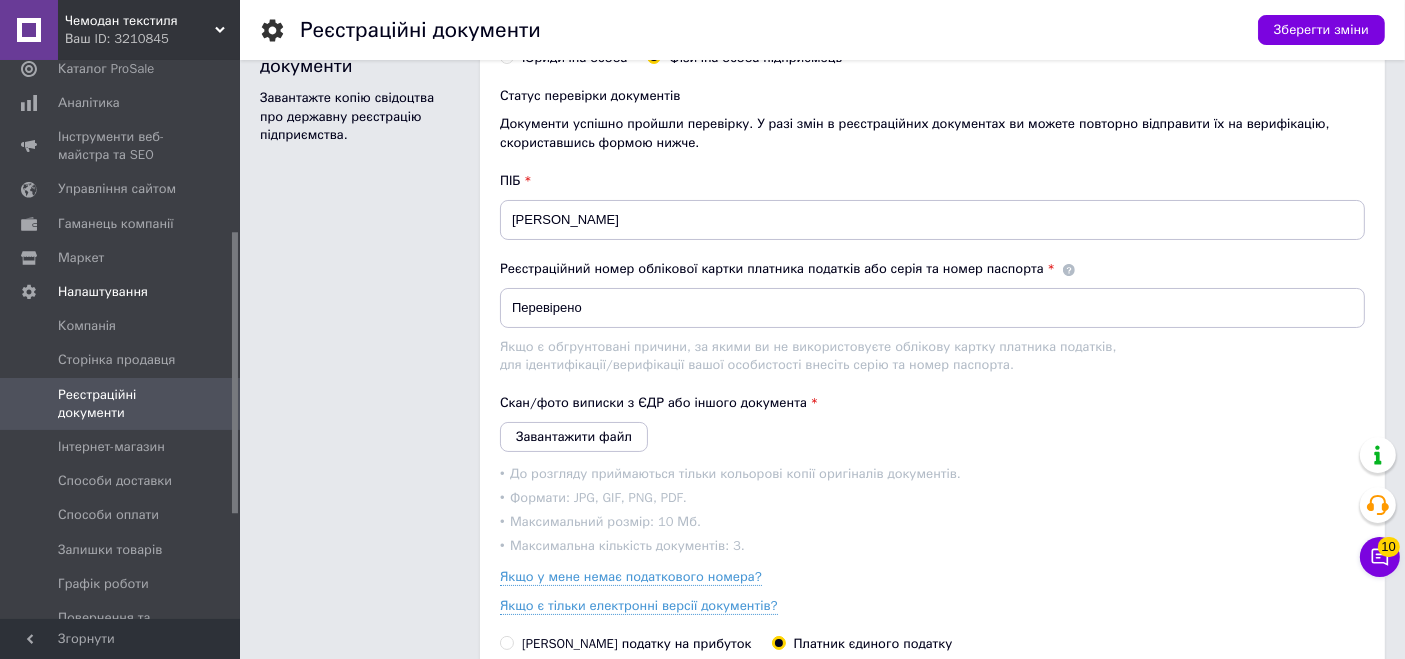 type on "[PHONE_NUMBER]" 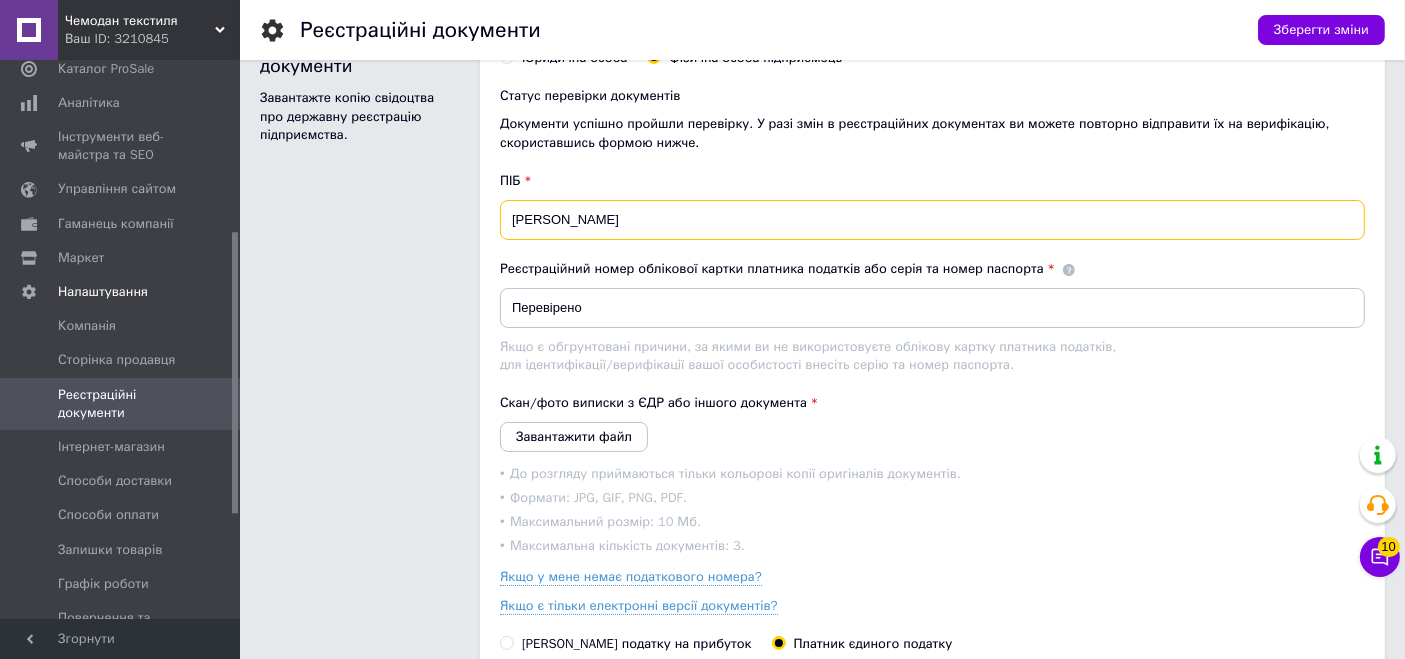 click on "[PERSON_NAME]" at bounding box center (932, 220) 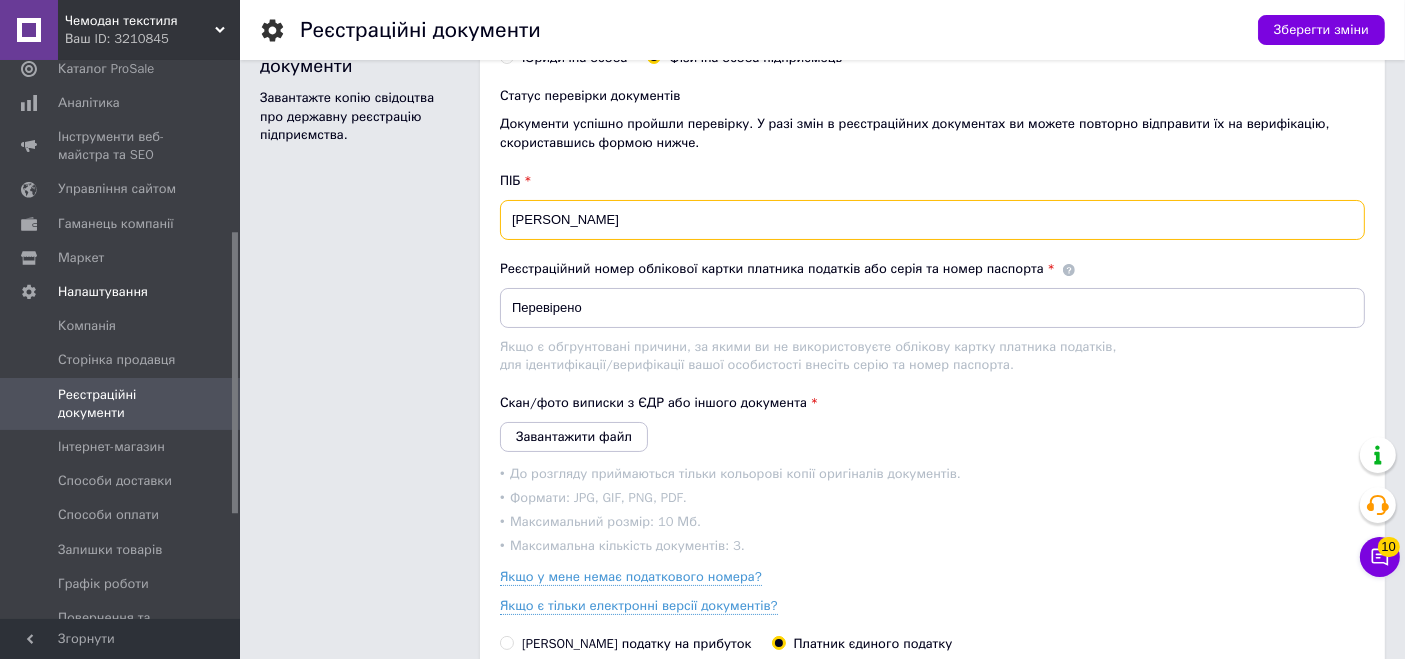 scroll, scrollTop: 0, scrollLeft: 0, axis: both 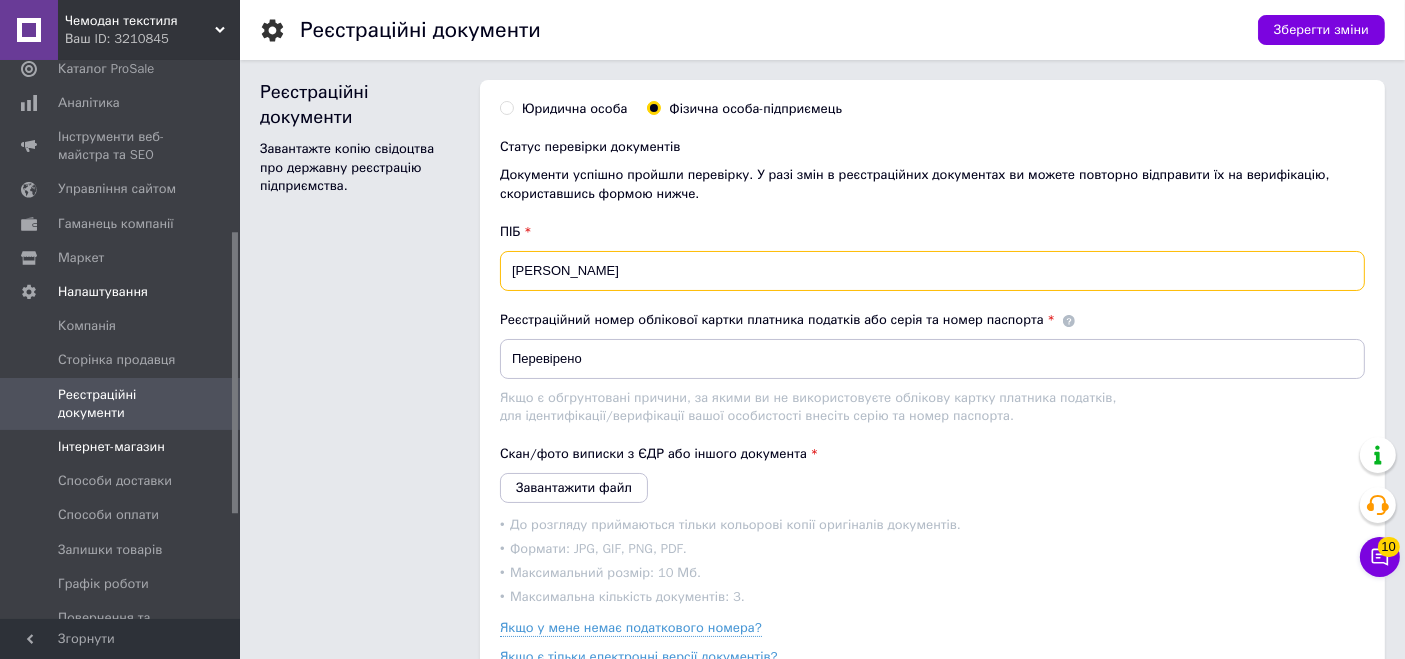 type on "[PERSON_NAME]" 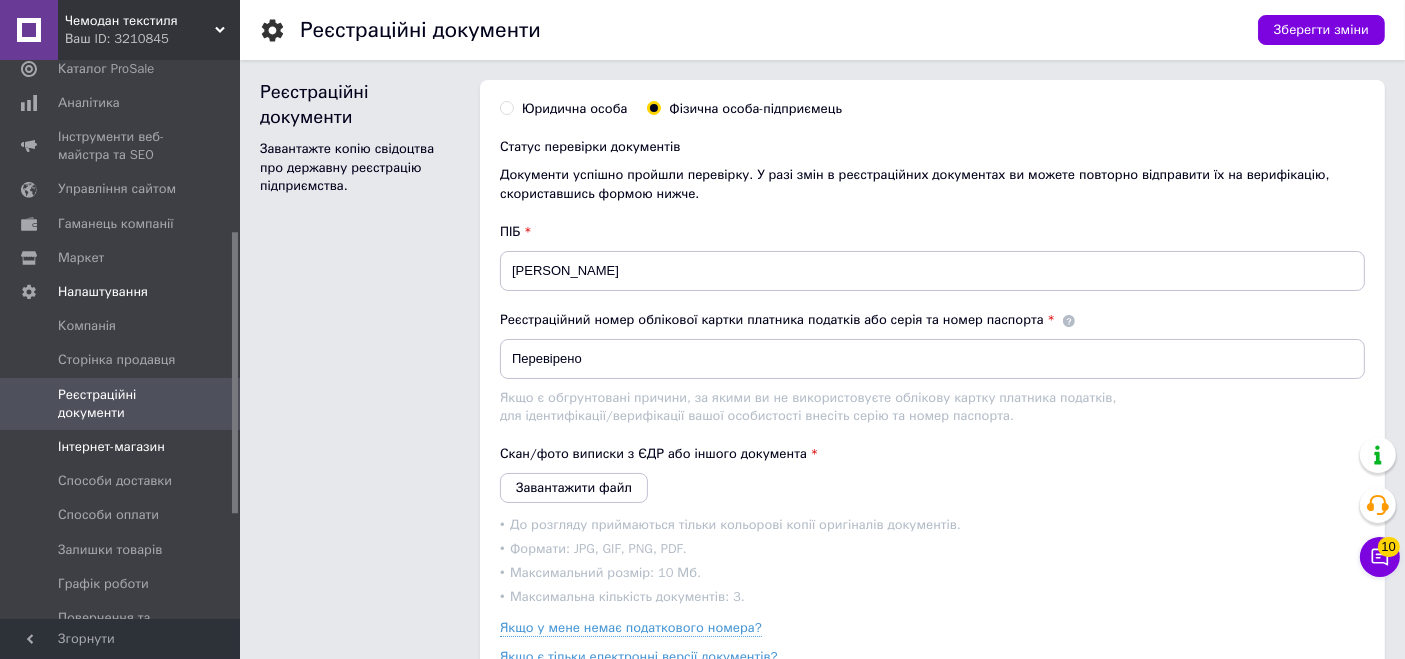 click on "Інтернет-магазин" at bounding box center (111, 447) 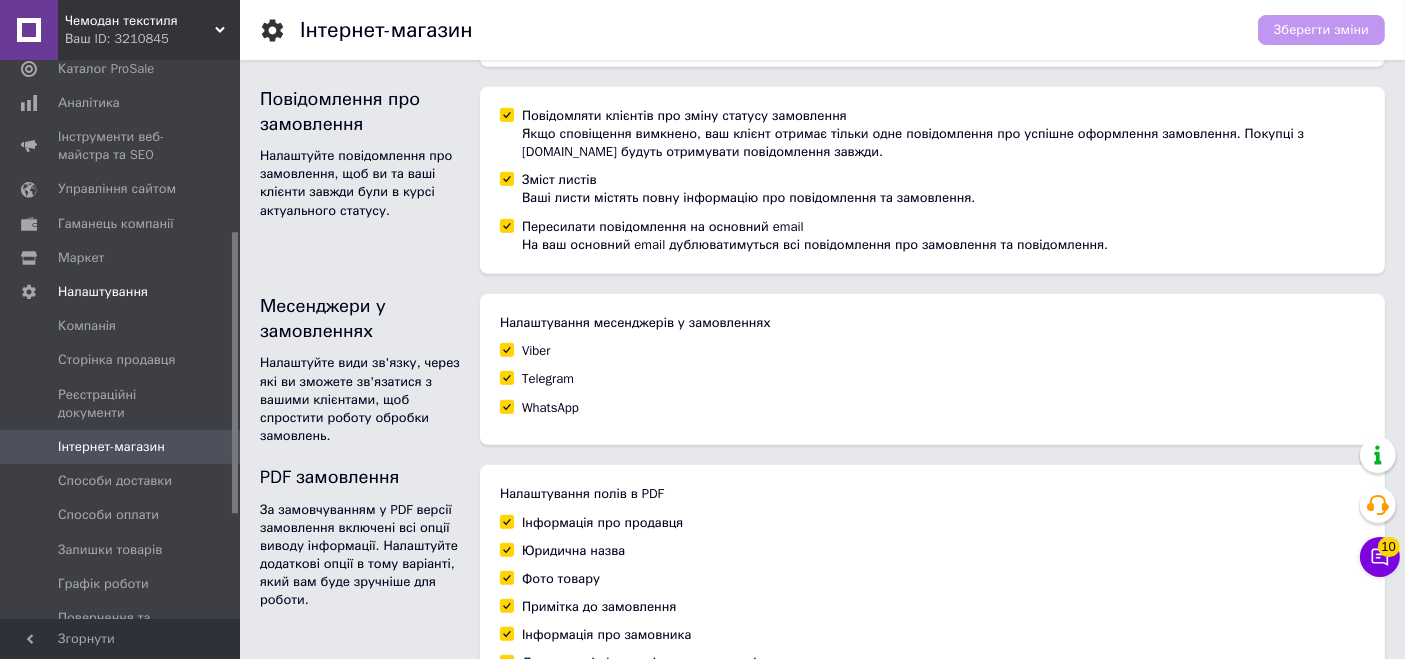 scroll, scrollTop: 1286, scrollLeft: 0, axis: vertical 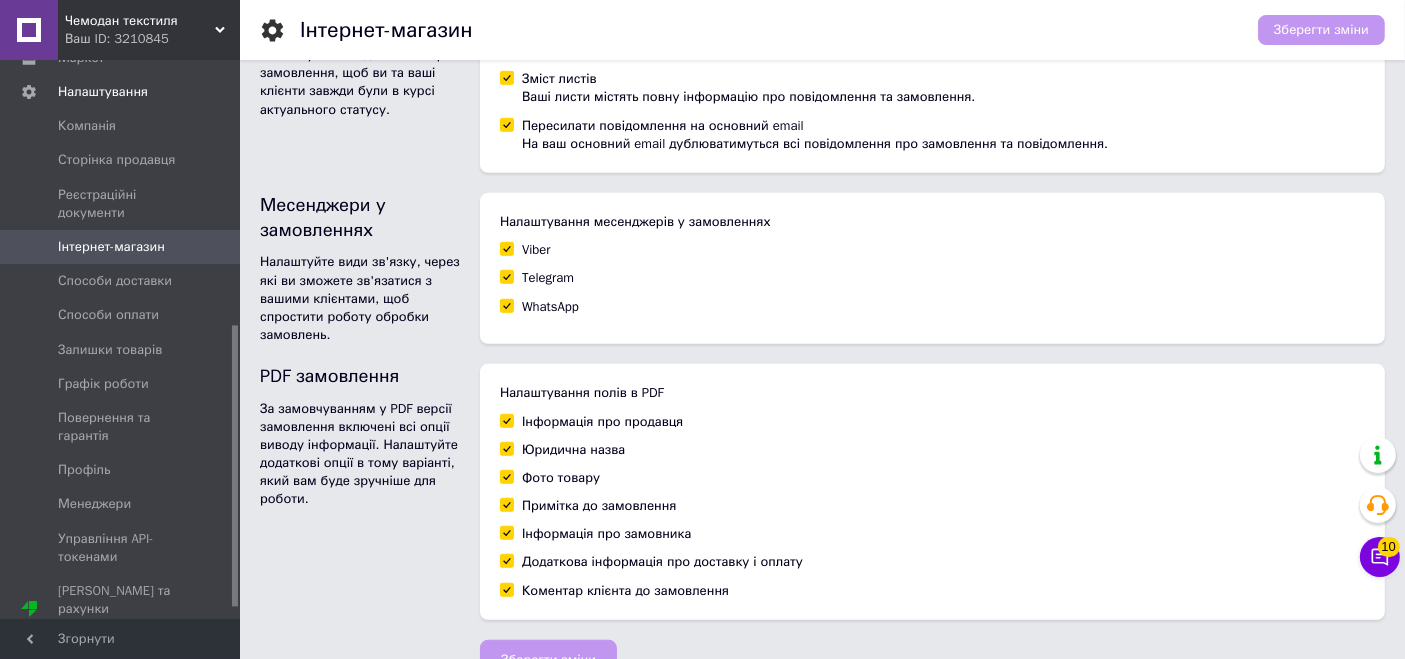 drag, startPoint x: 233, startPoint y: 389, endPoint x: 234, endPoint y: 489, distance: 100.005 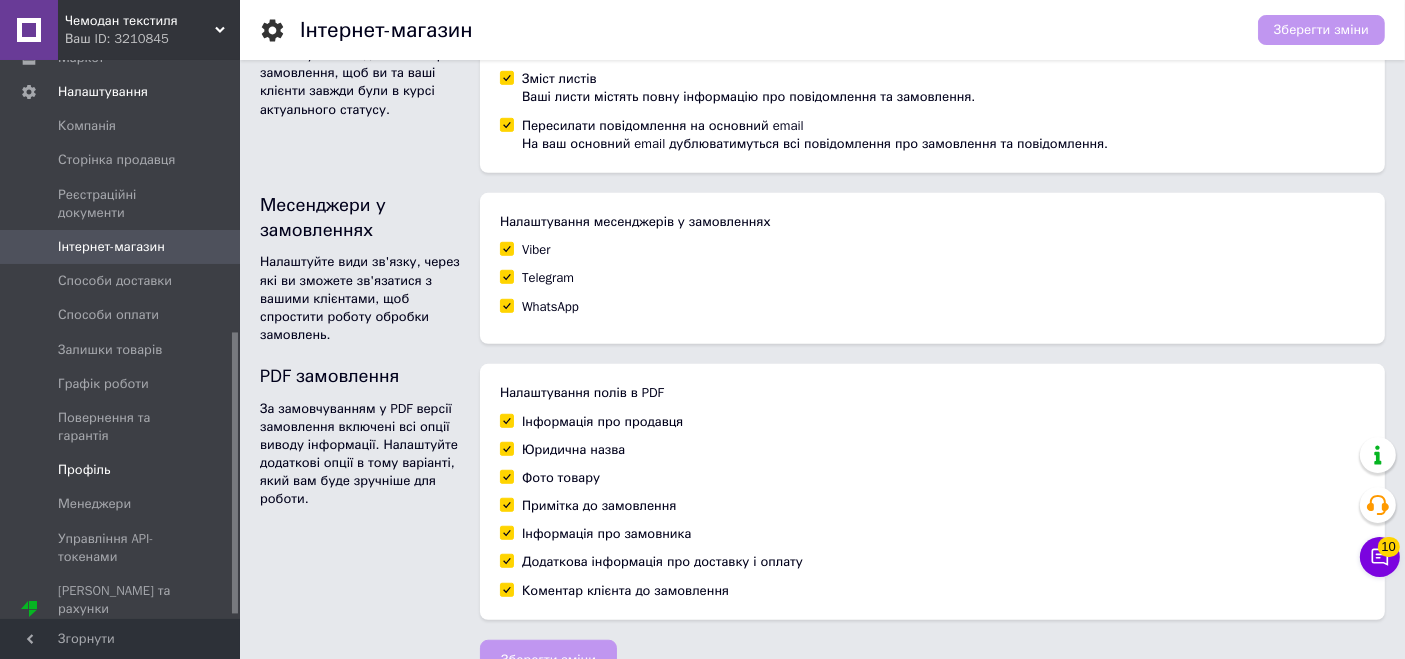 click on "Профіль" at bounding box center (84, 470) 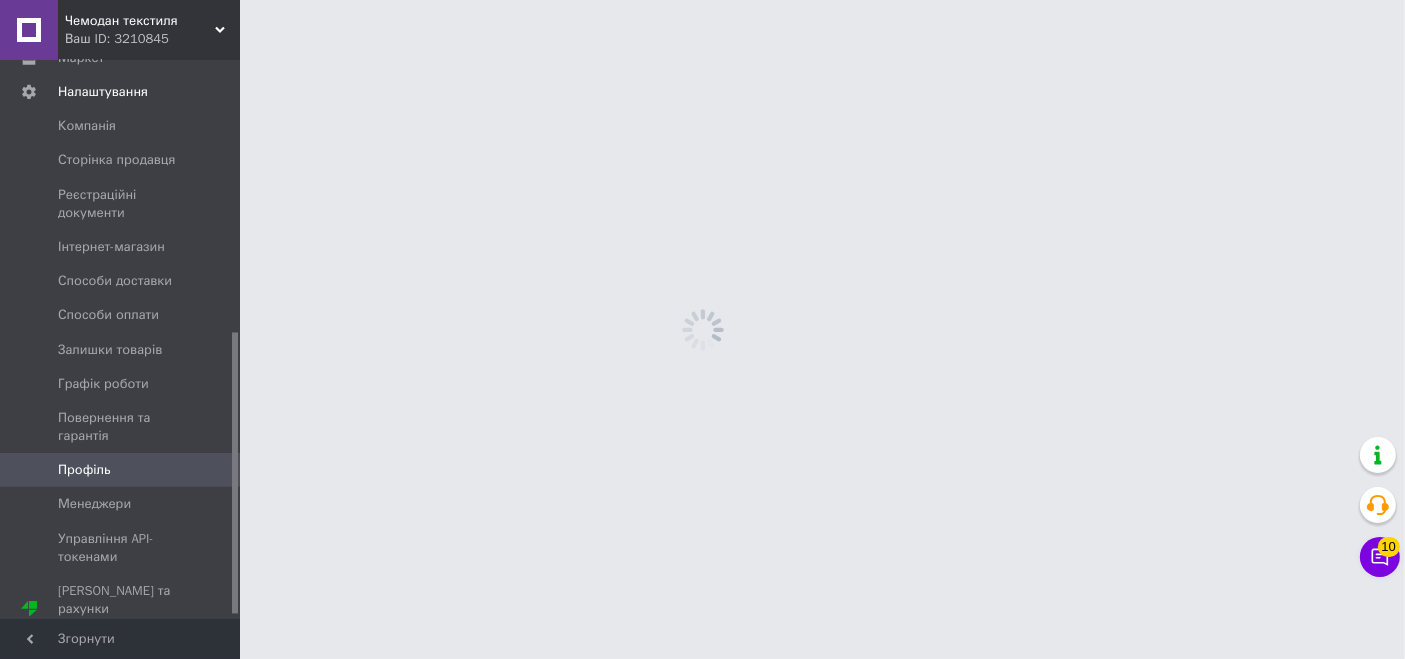 scroll, scrollTop: 0, scrollLeft: 0, axis: both 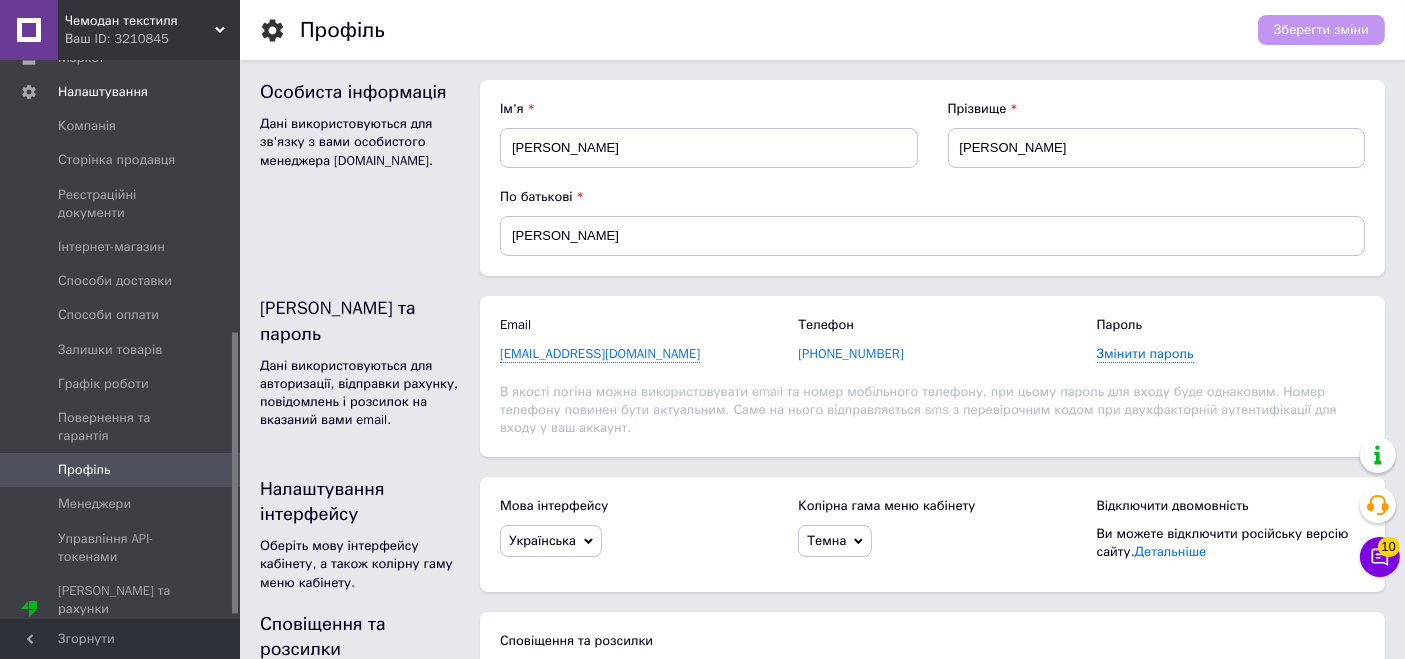 click on "[PHONE_NUMBER]" at bounding box center [850, 354] 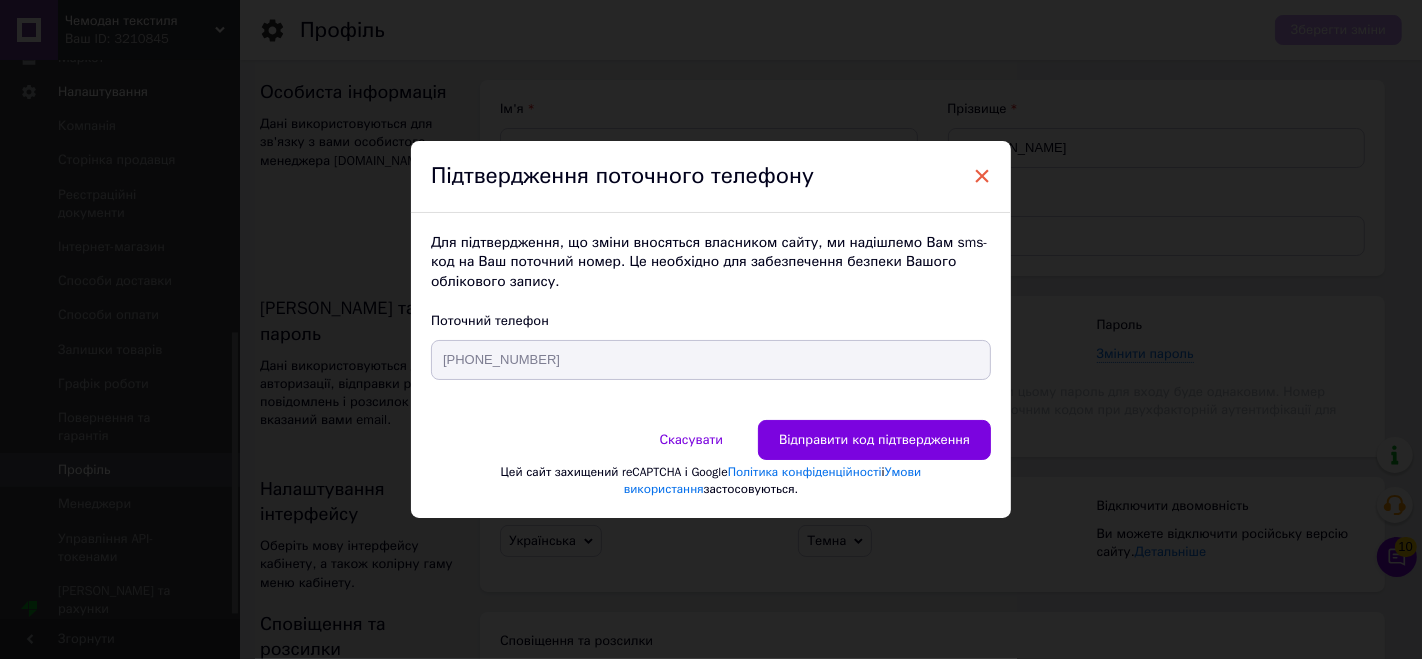 click on "×" at bounding box center (982, 176) 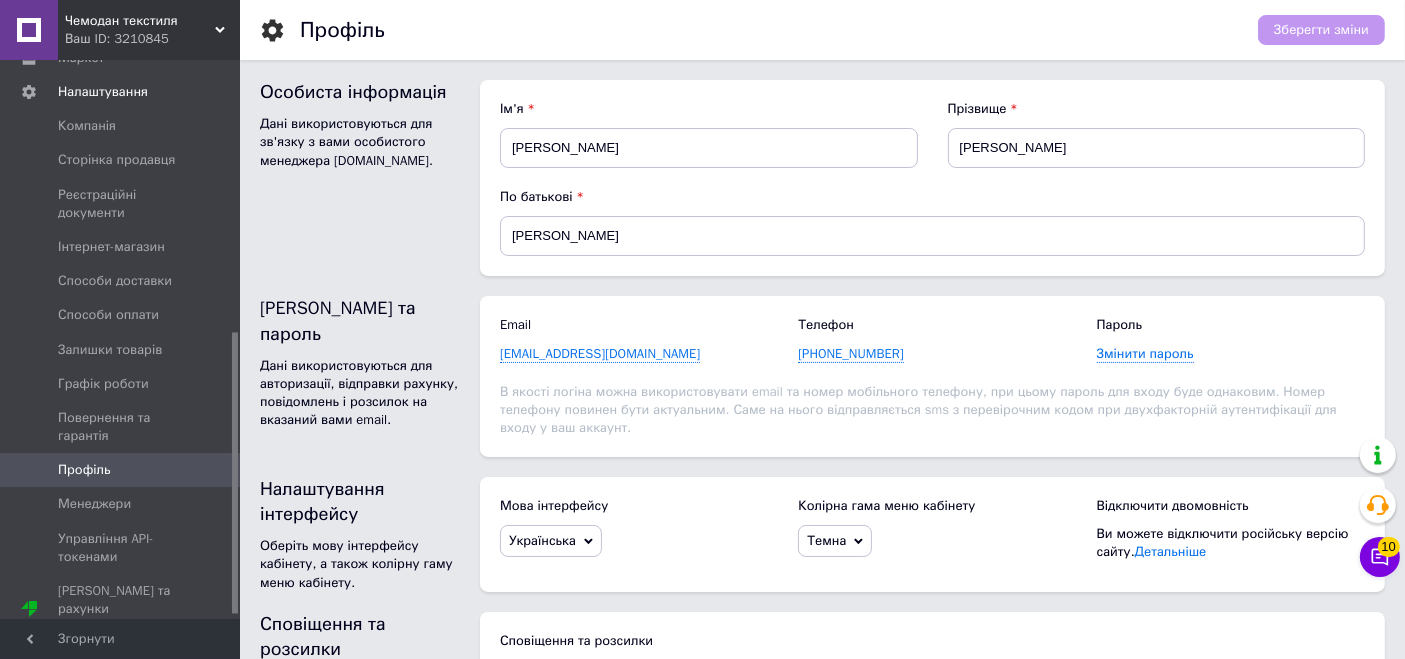 scroll, scrollTop: 425, scrollLeft: 0, axis: vertical 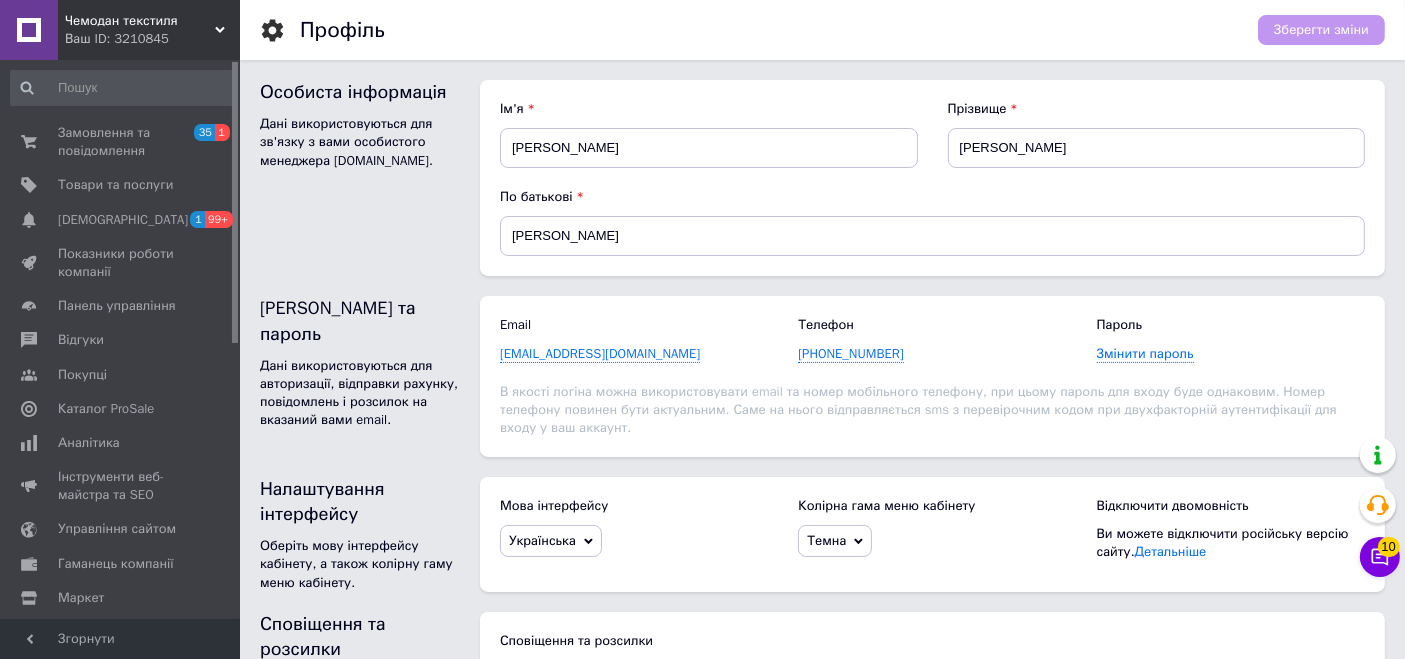 drag, startPoint x: 237, startPoint y: 438, endPoint x: 268, endPoint y: -42, distance: 481 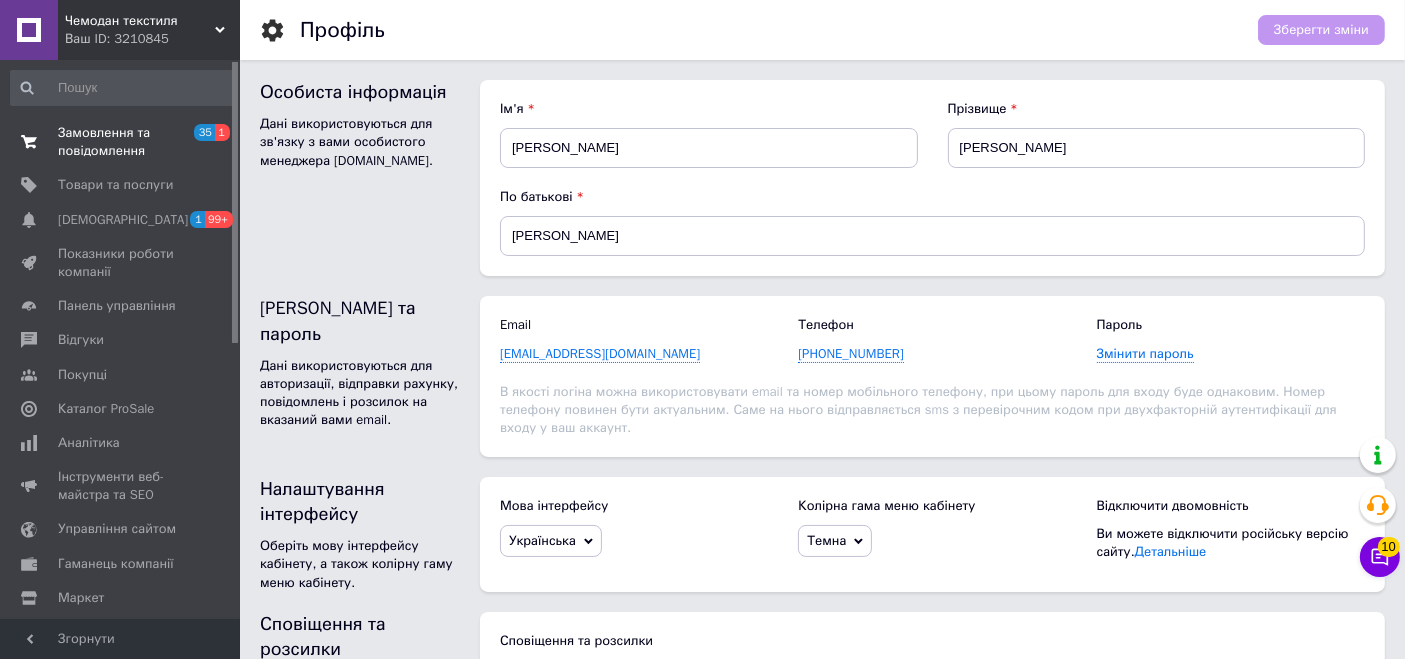 click on "Замовлення та повідомлення" at bounding box center [121, 142] 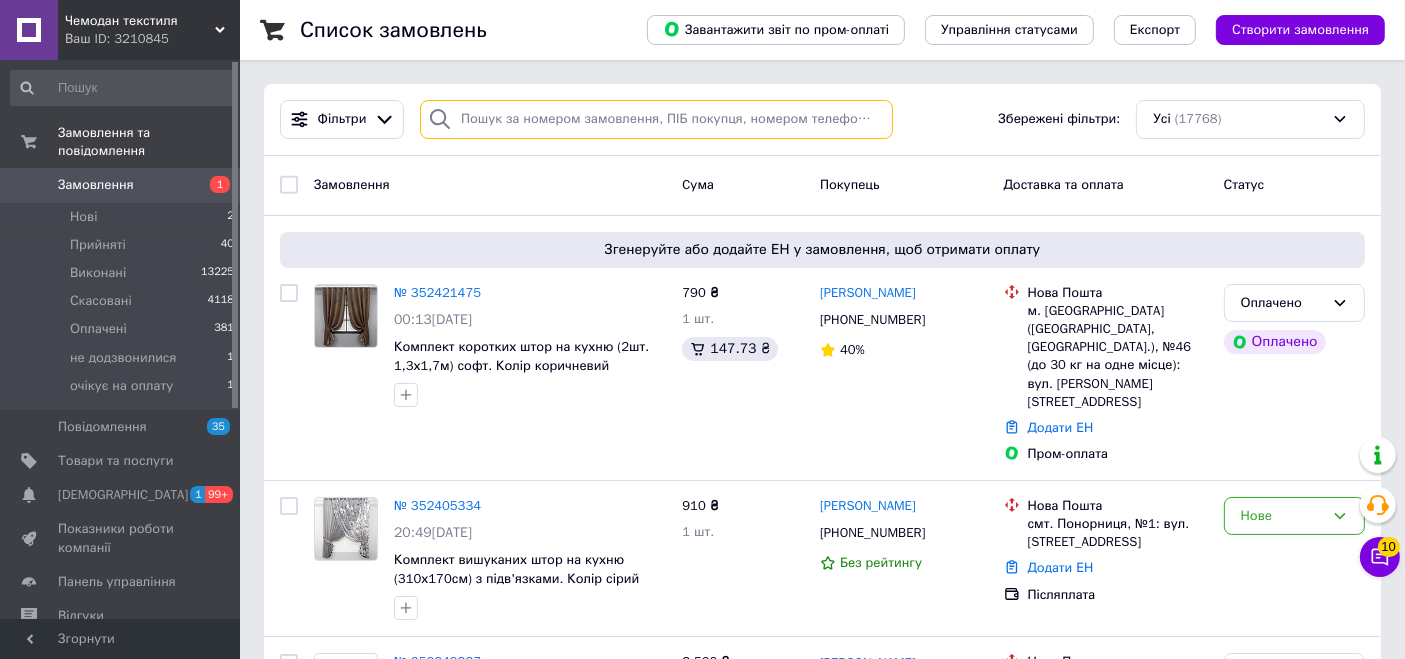 click at bounding box center (656, 119) 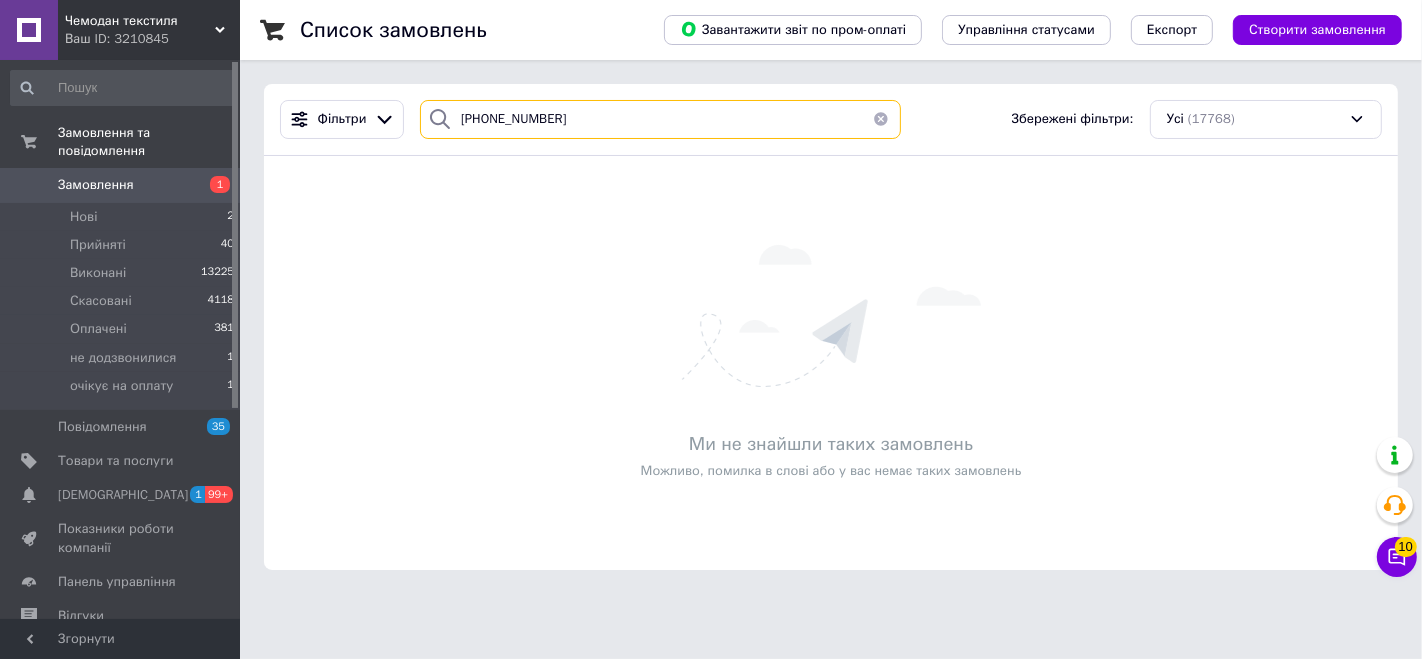 click on "[PHONE_NUMBER]" at bounding box center [660, 119] 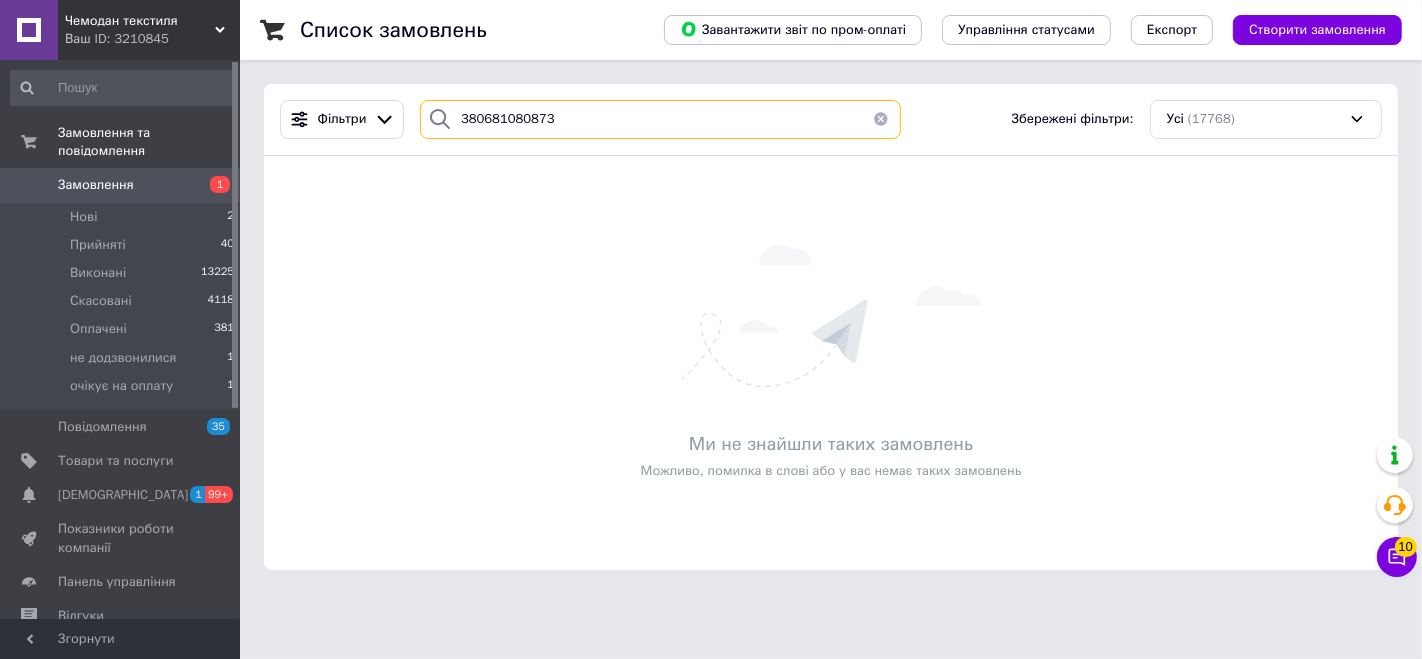 click on "380681080873" at bounding box center [660, 119] 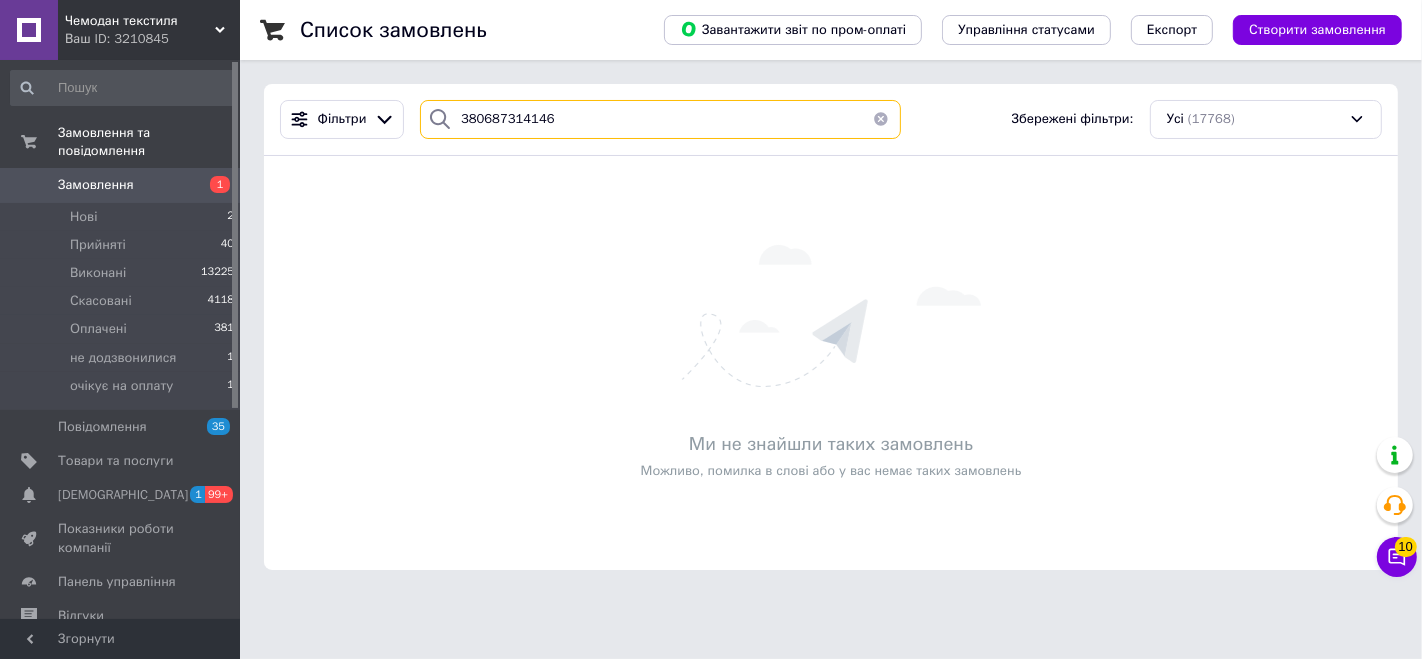 click on "380687314146" at bounding box center [660, 119] 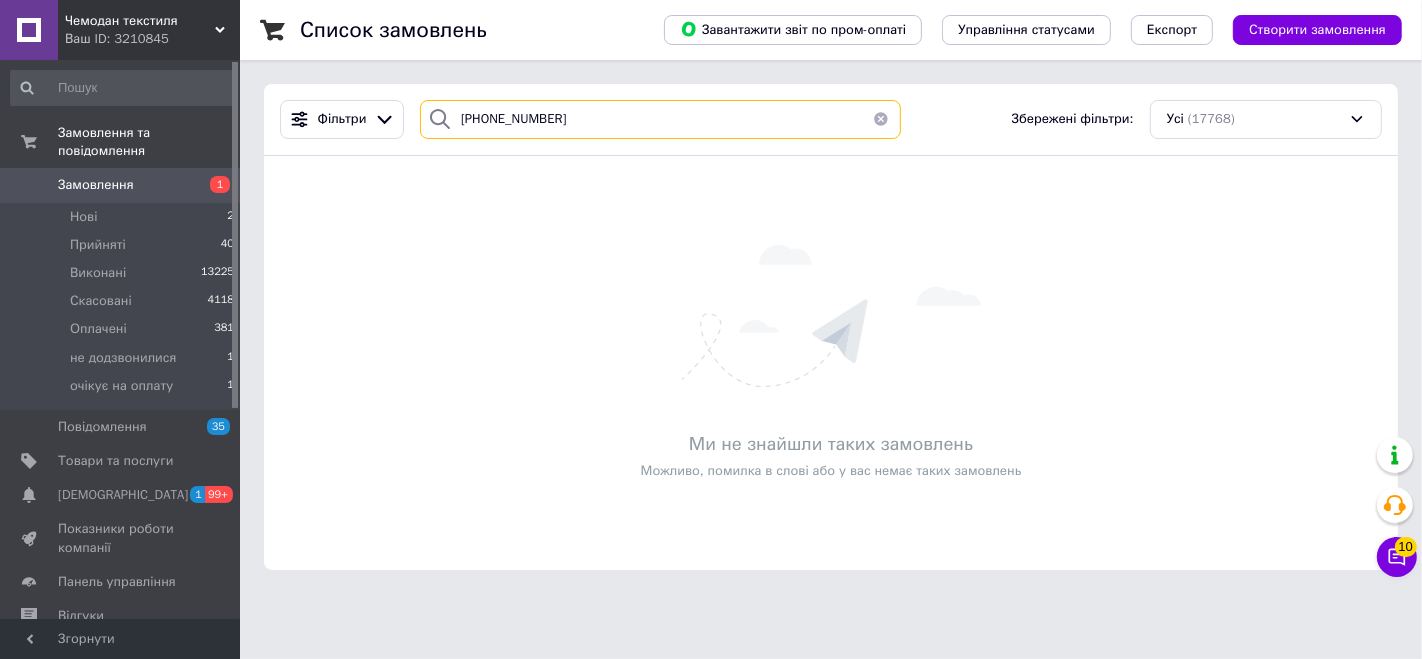 click on "[PHONE_NUMBER]" at bounding box center [660, 119] 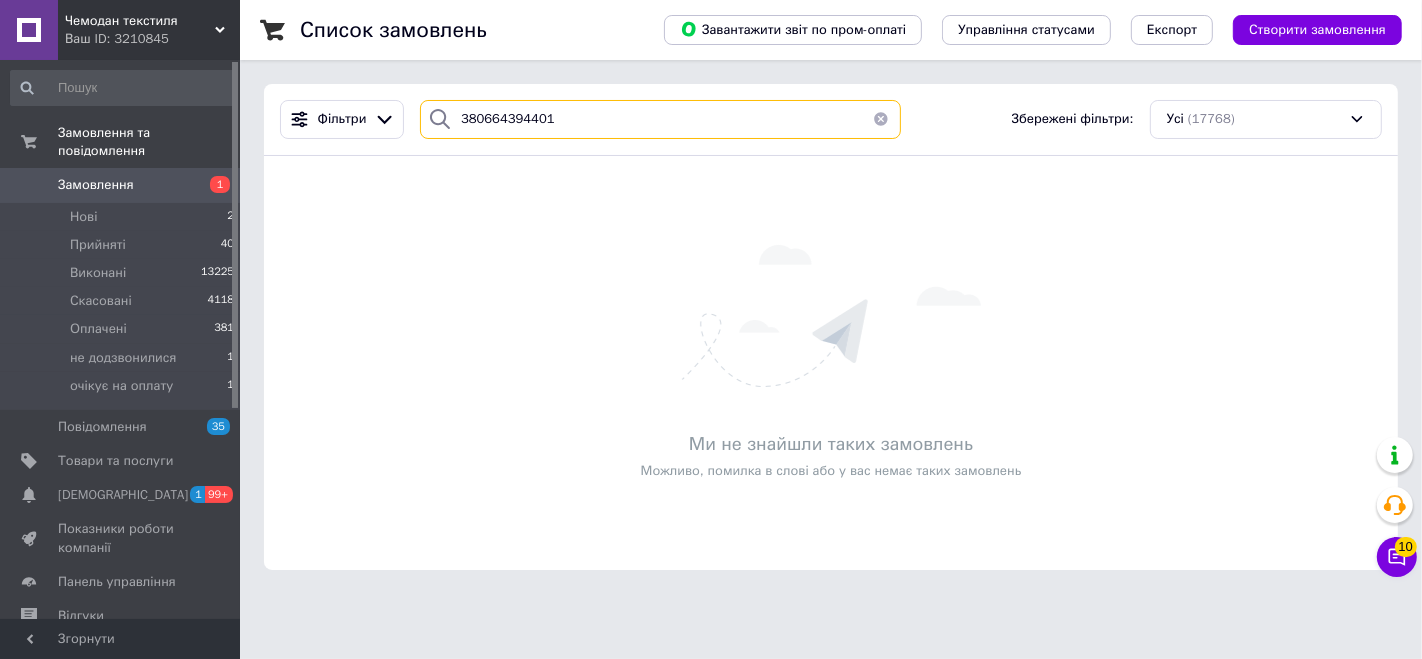 type on "380664394401" 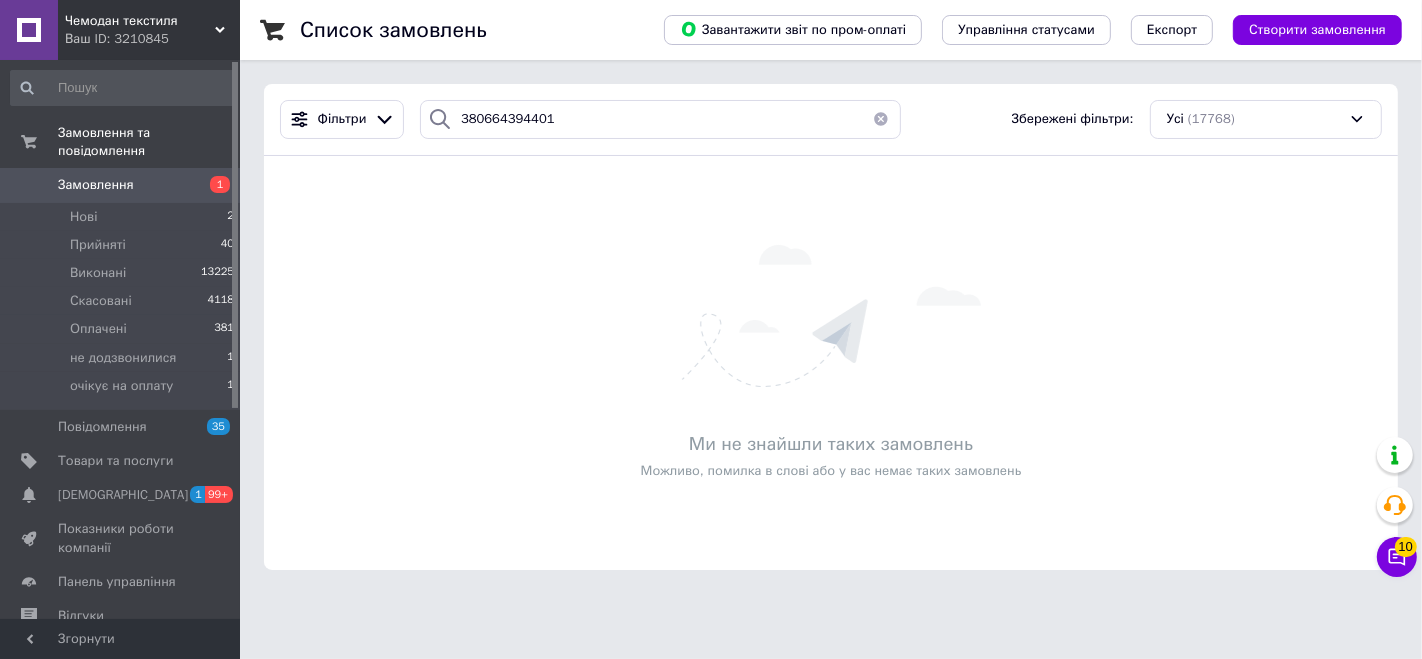 click on "Замовлення" at bounding box center (96, 185) 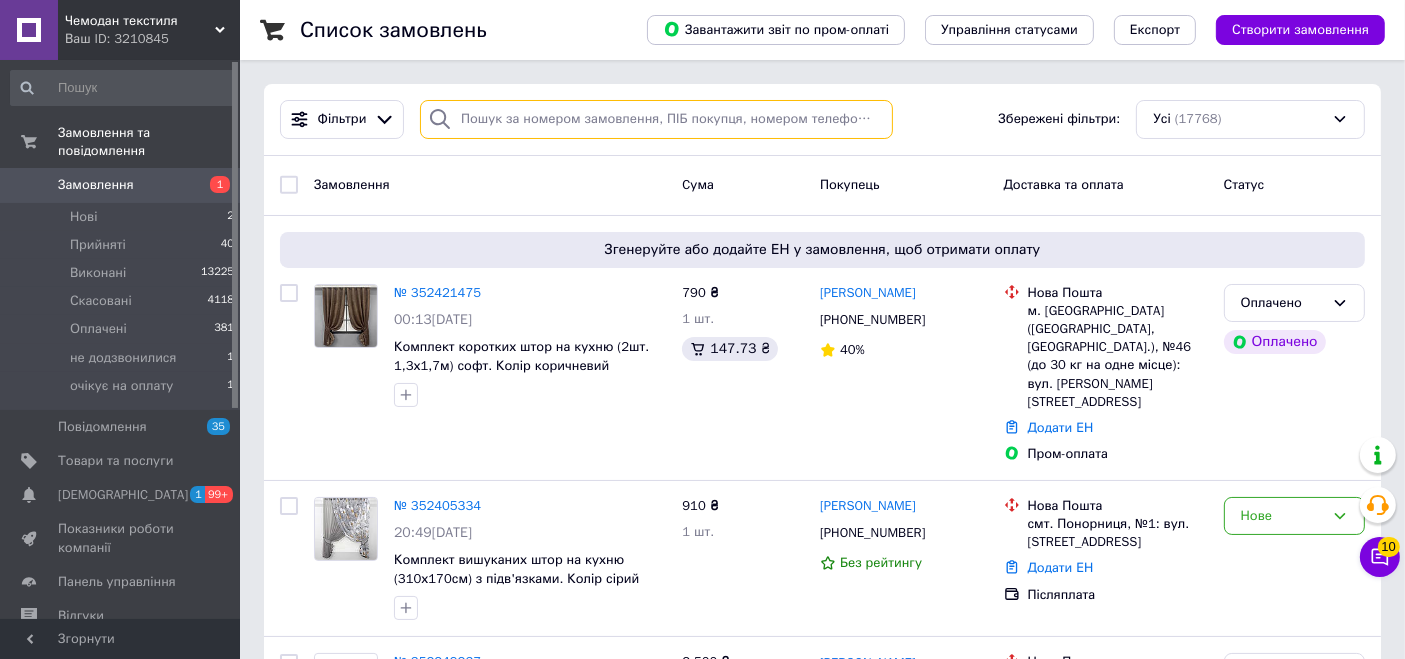 click at bounding box center [656, 119] 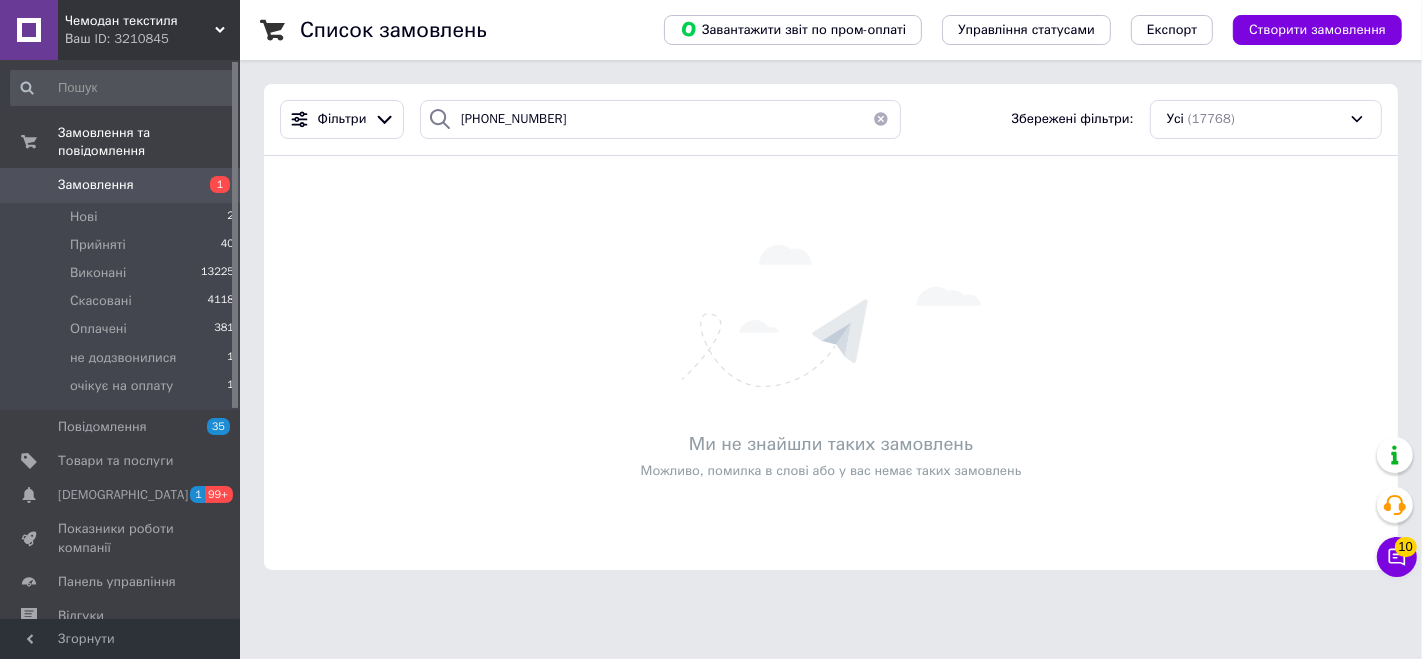 click on "Фільтри [PHONE_NUMBER] Збережені фільтри: Усі (17768)" at bounding box center [831, 119] 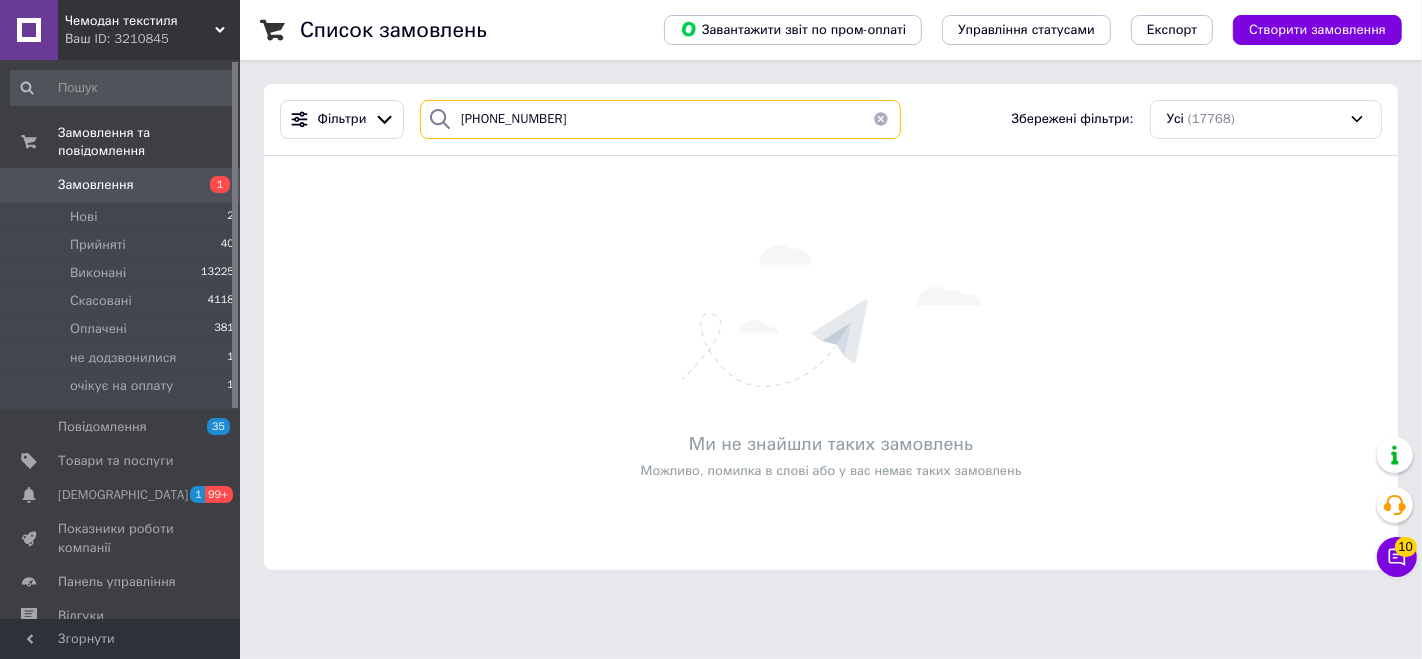 click on "[PHONE_NUMBER]" at bounding box center (660, 119) 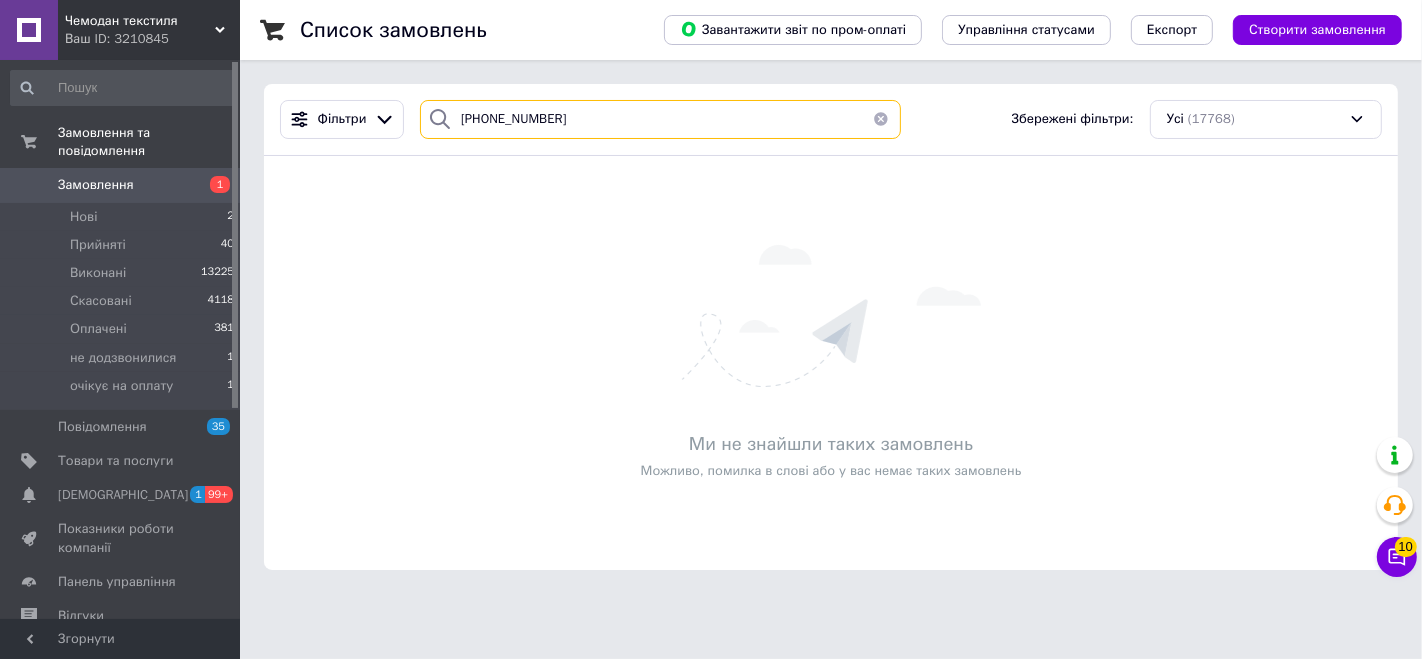 click on "[PHONE_NUMBER]" at bounding box center (660, 119) 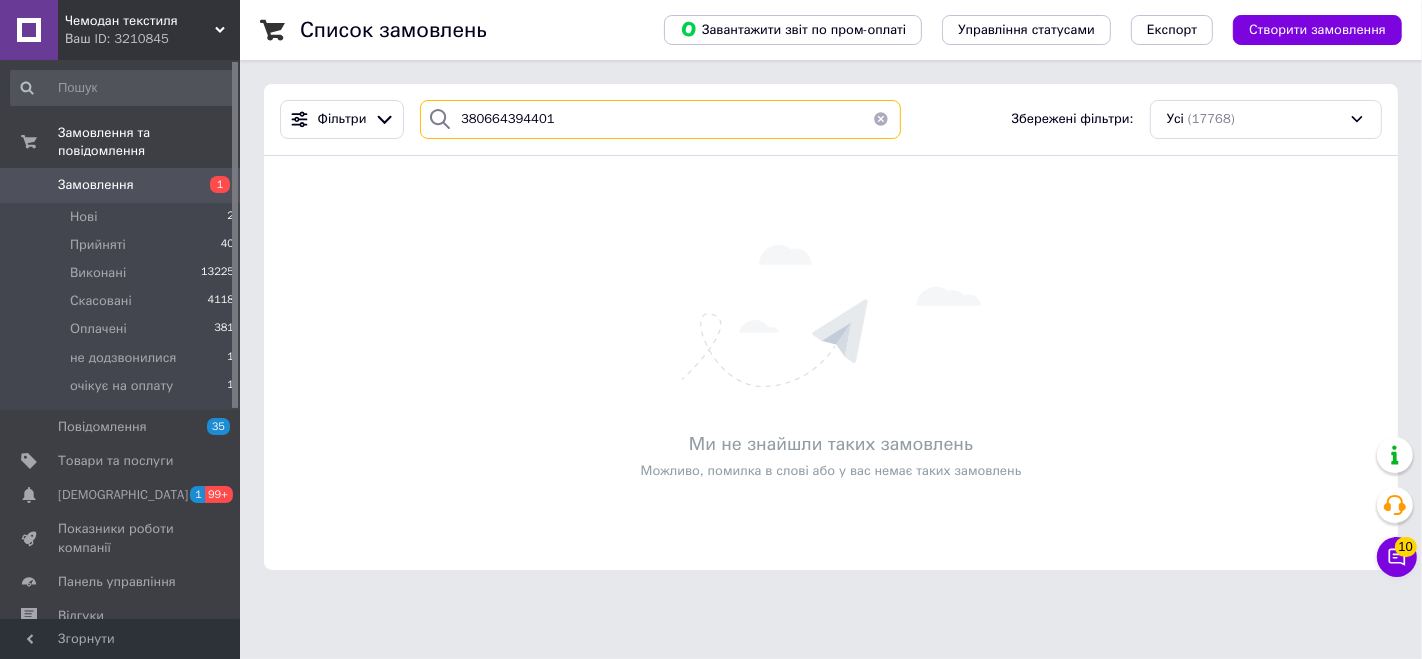 type on "380664394401" 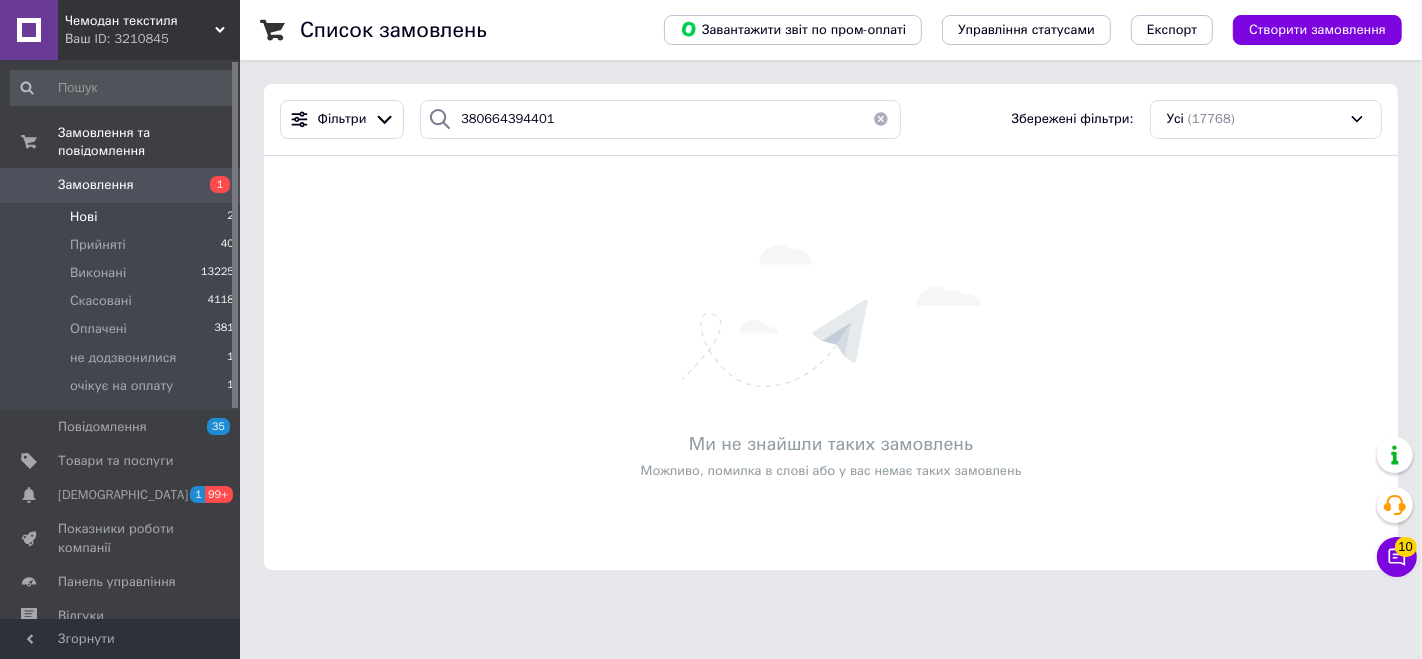 click on "Нові" at bounding box center (83, 217) 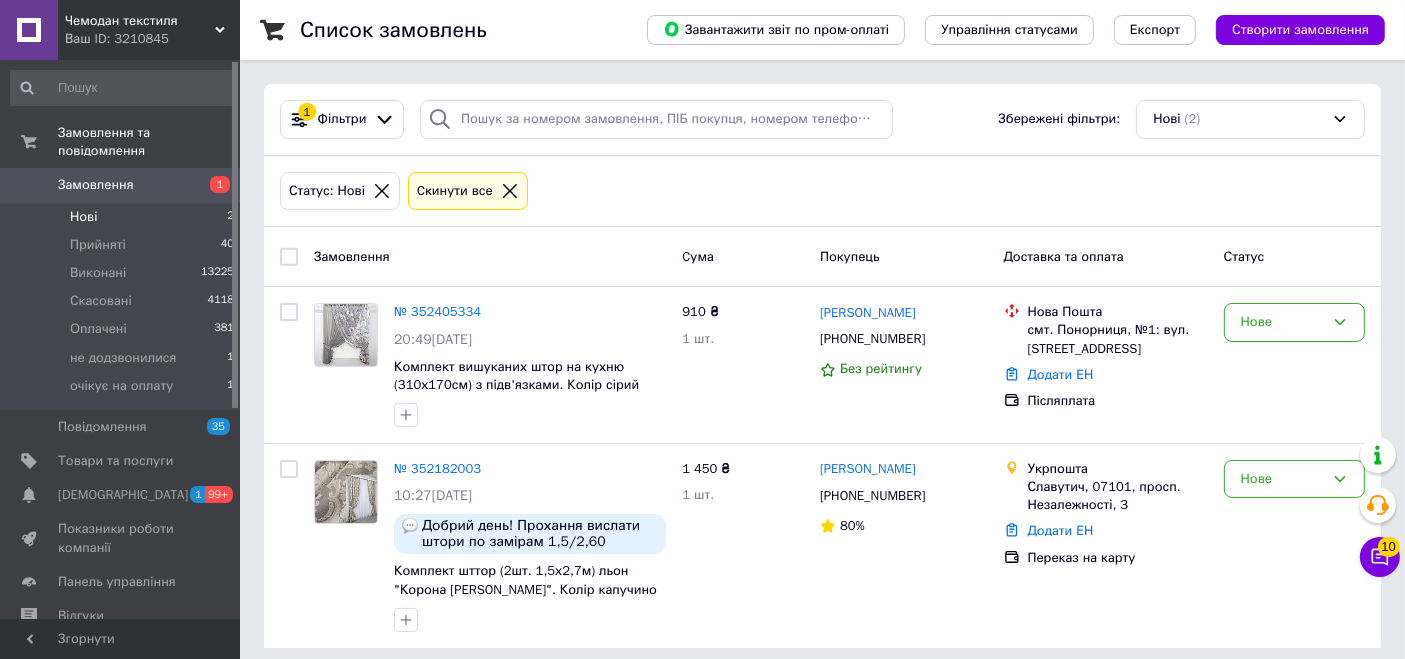 scroll, scrollTop: 11, scrollLeft: 0, axis: vertical 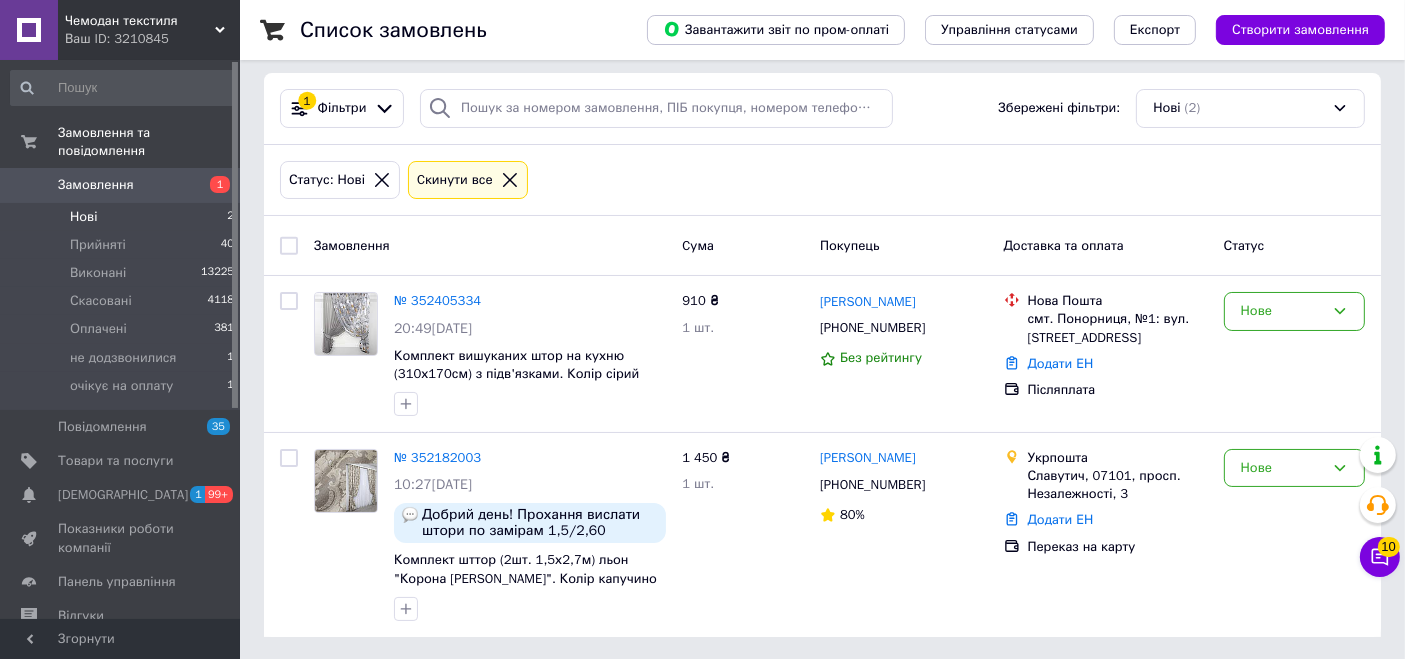 click on "Замовлення" at bounding box center (96, 185) 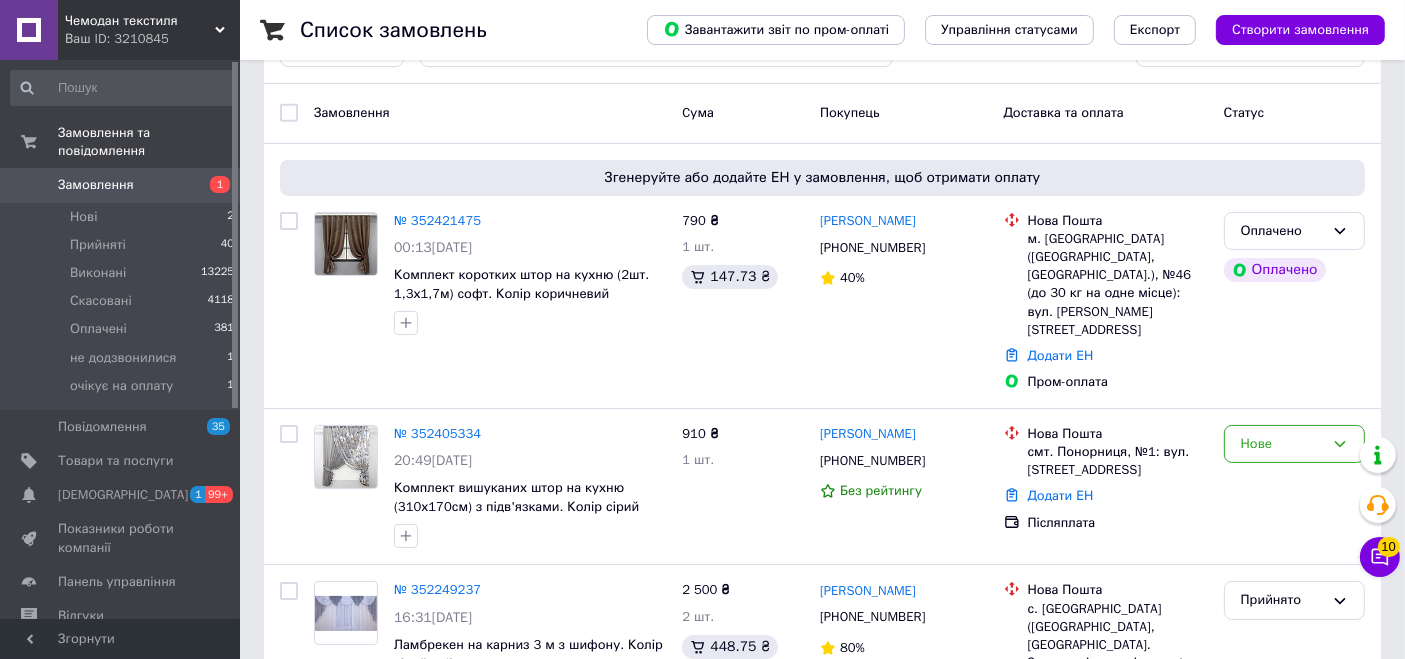 scroll, scrollTop: 87, scrollLeft: 0, axis: vertical 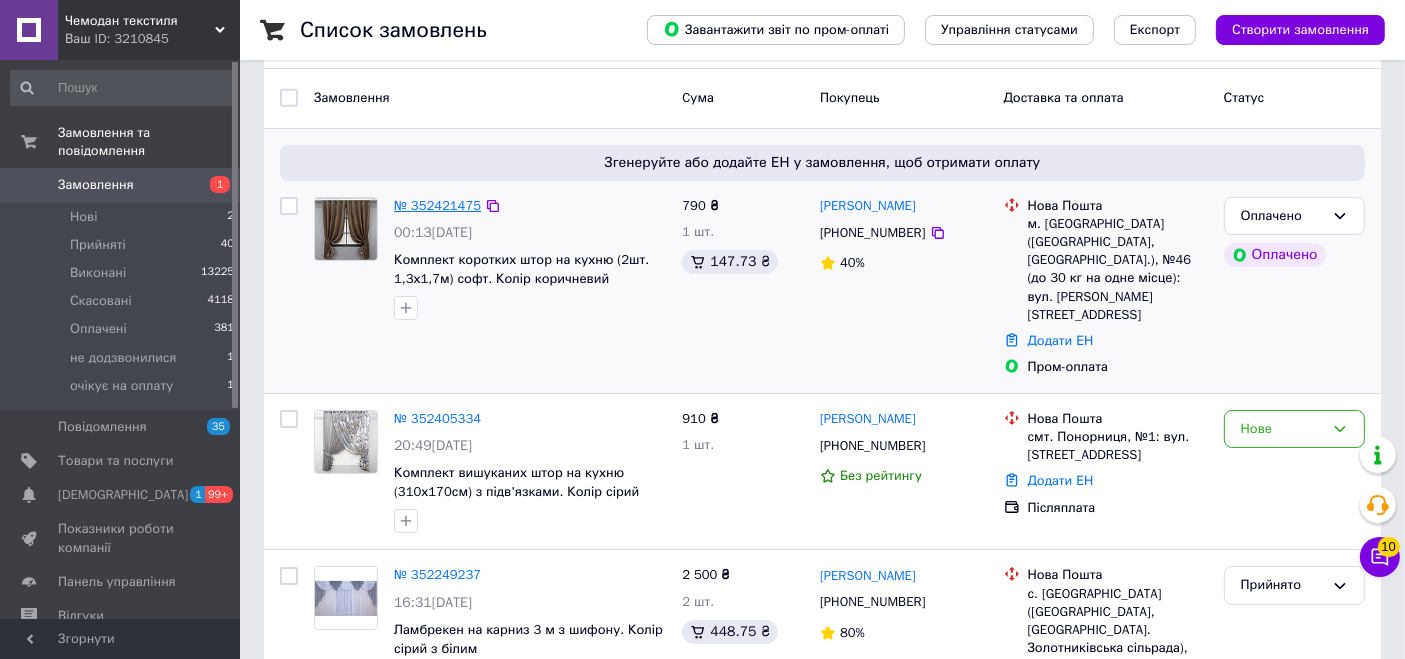 click on "№ 352421475" at bounding box center [437, 205] 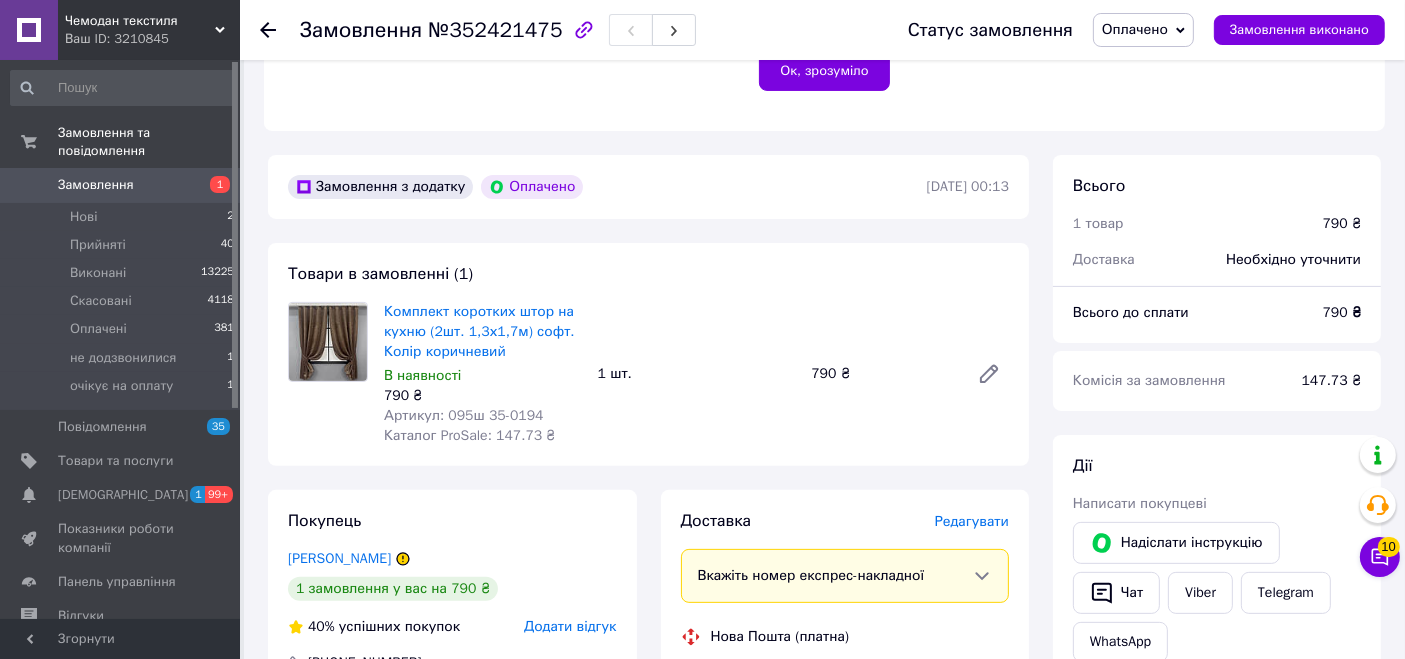 scroll, scrollTop: 645, scrollLeft: 0, axis: vertical 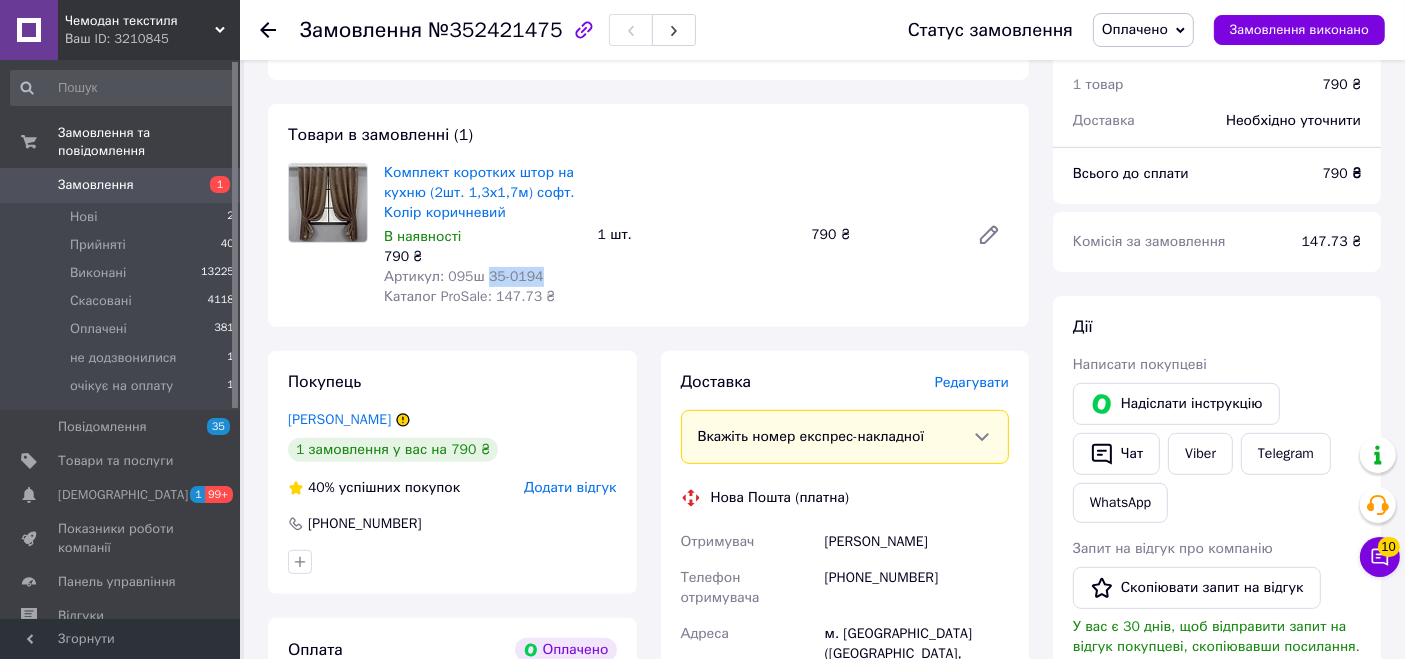 drag, startPoint x: 534, startPoint y: 254, endPoint x: 484, endPoint y: 259, distance: 50.24938 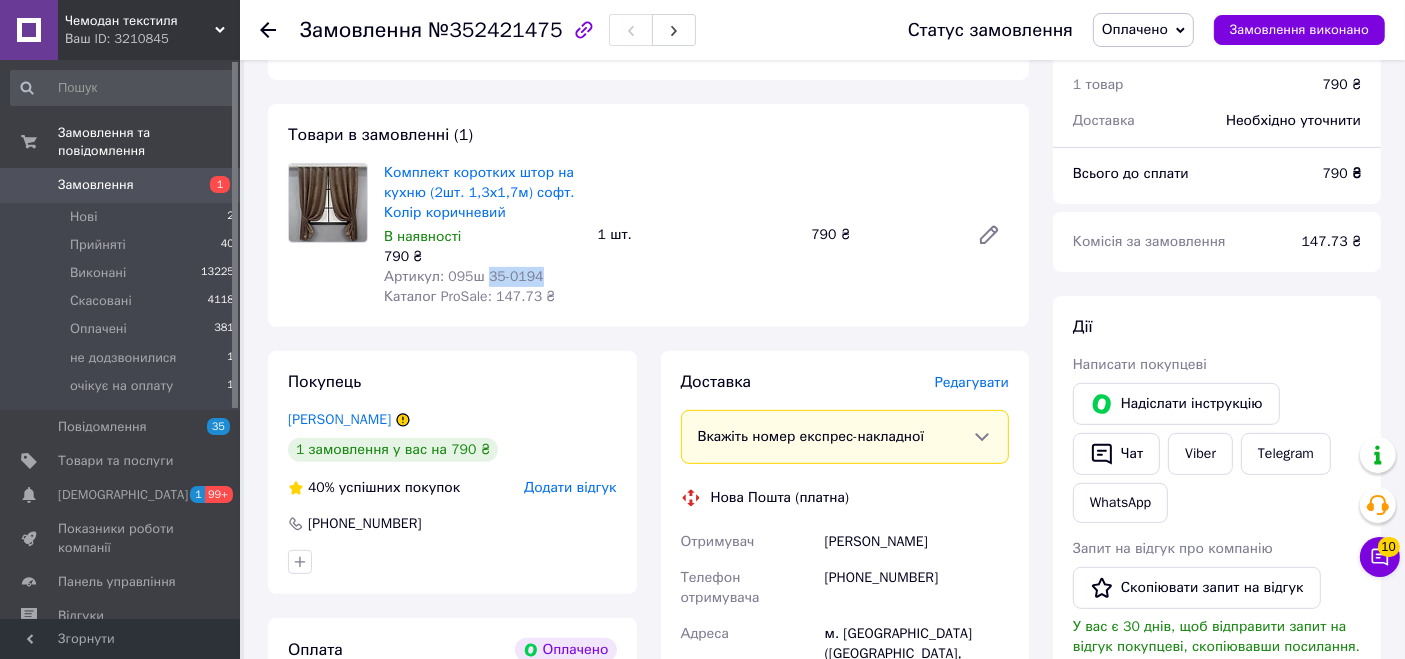 click on "Артикул: 095ш 35-0194" at bounding box center (483, 277) 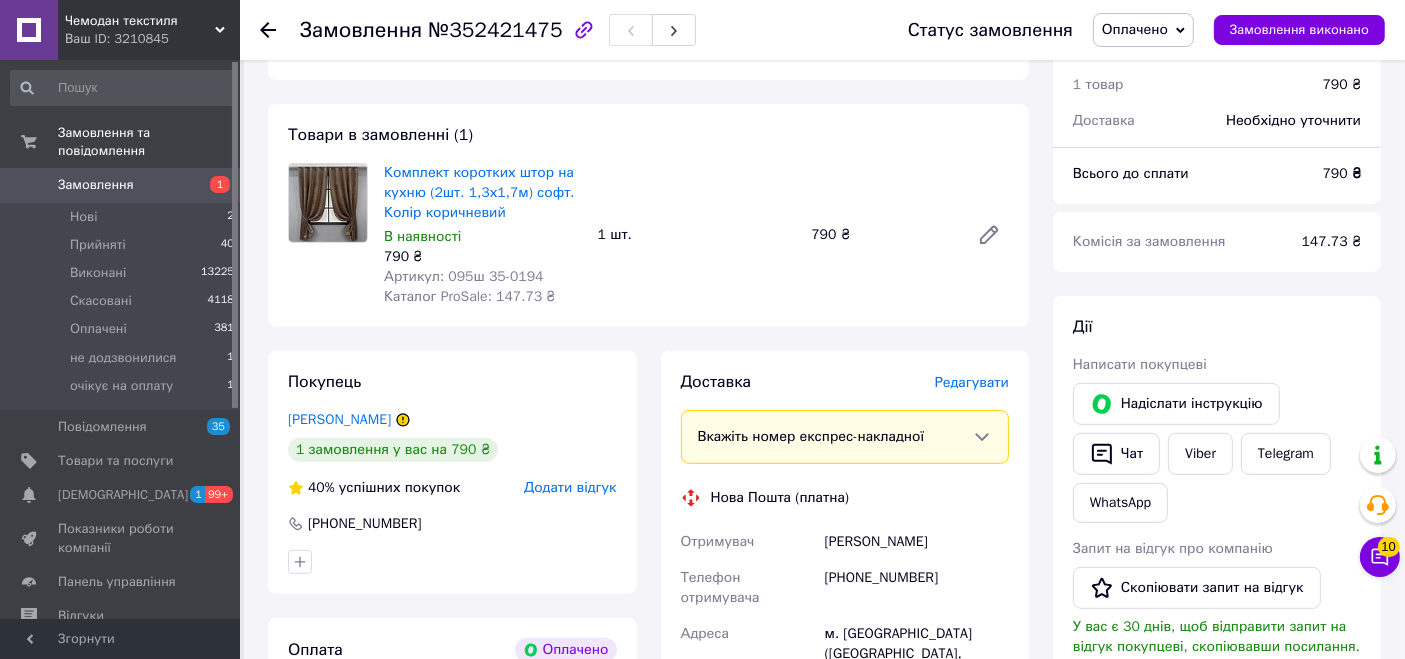 click 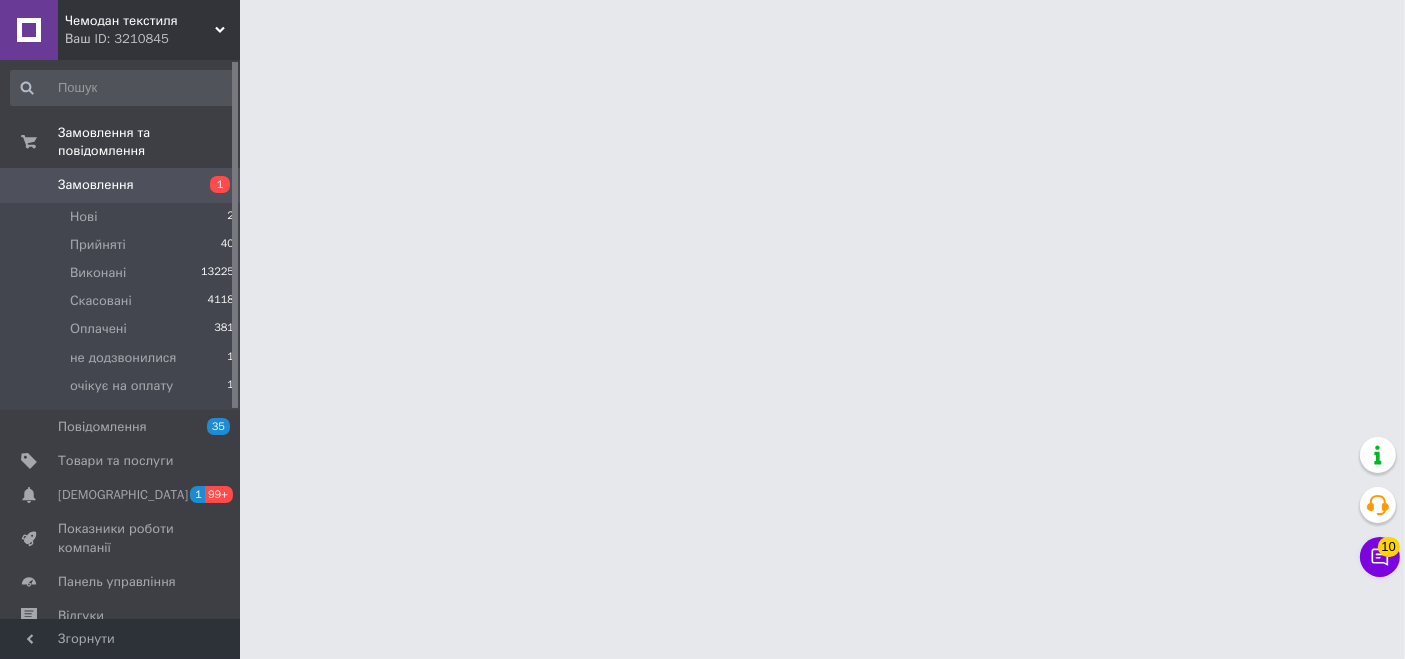 scroll, scrollTop: 0, scrollLeft: 0, axis: both 